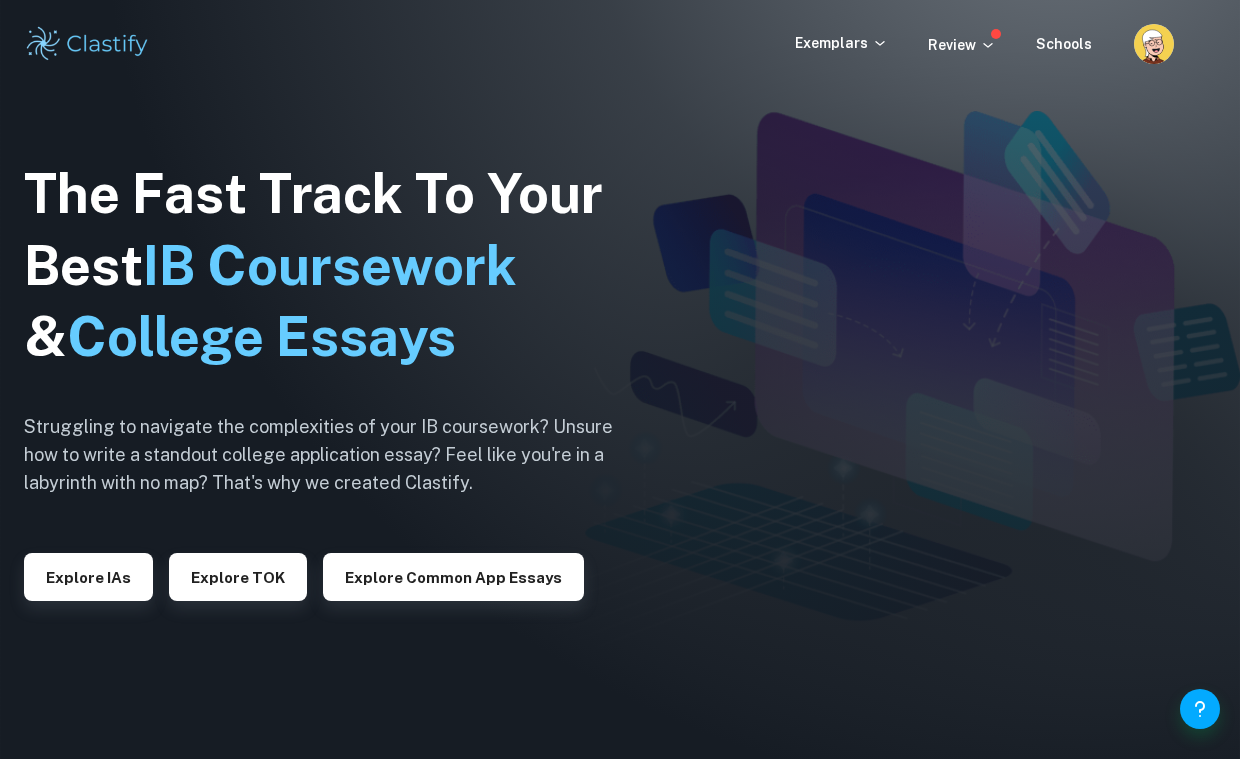 scroll, scrollTop: 0, scrollLeft: 0, axis: both 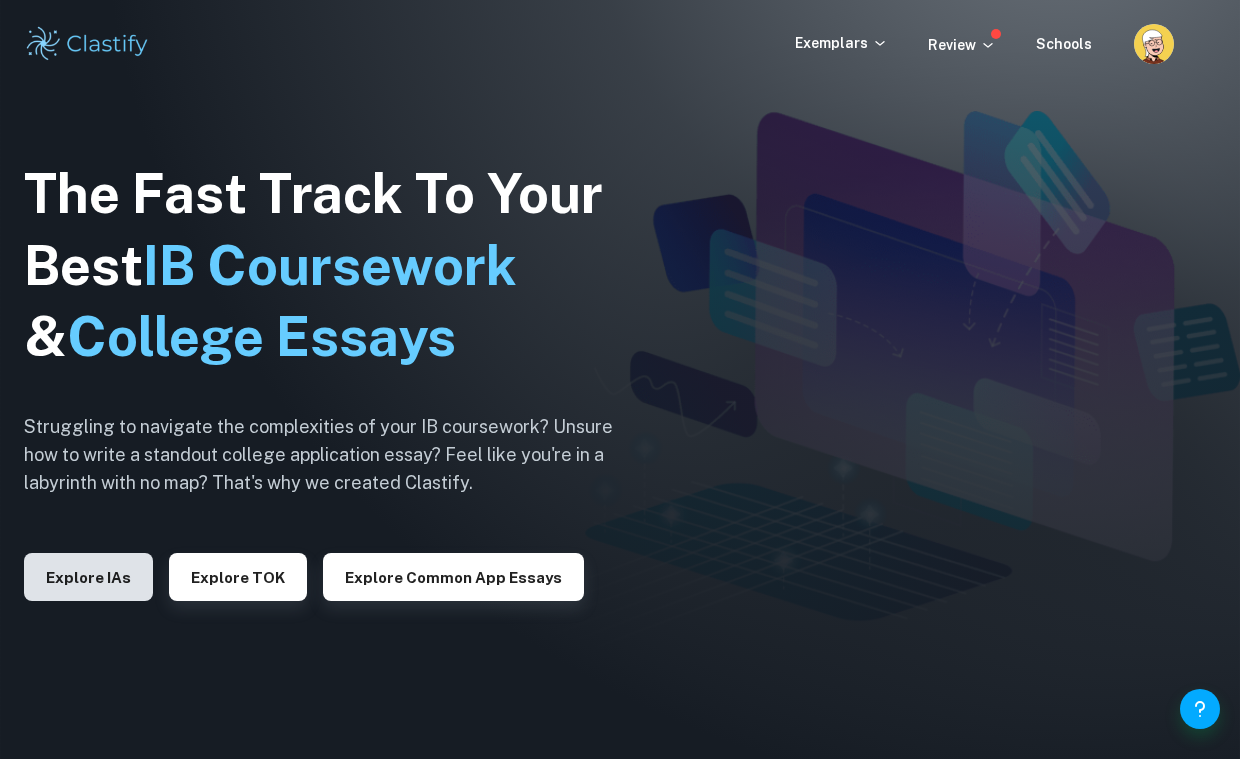 click on "Explore IAs" at bounding box center (88, 577) 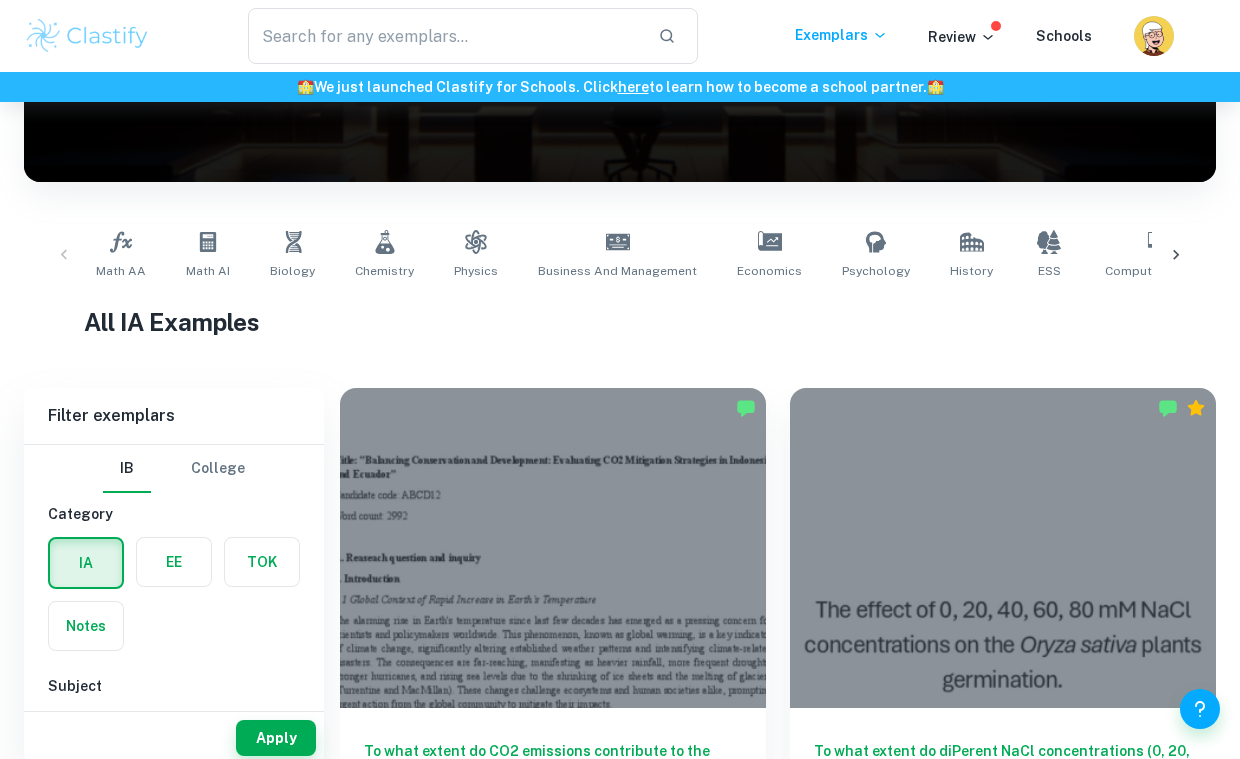 scroll, scrollTop: 276, scrollLeft: 0, axis: vertical 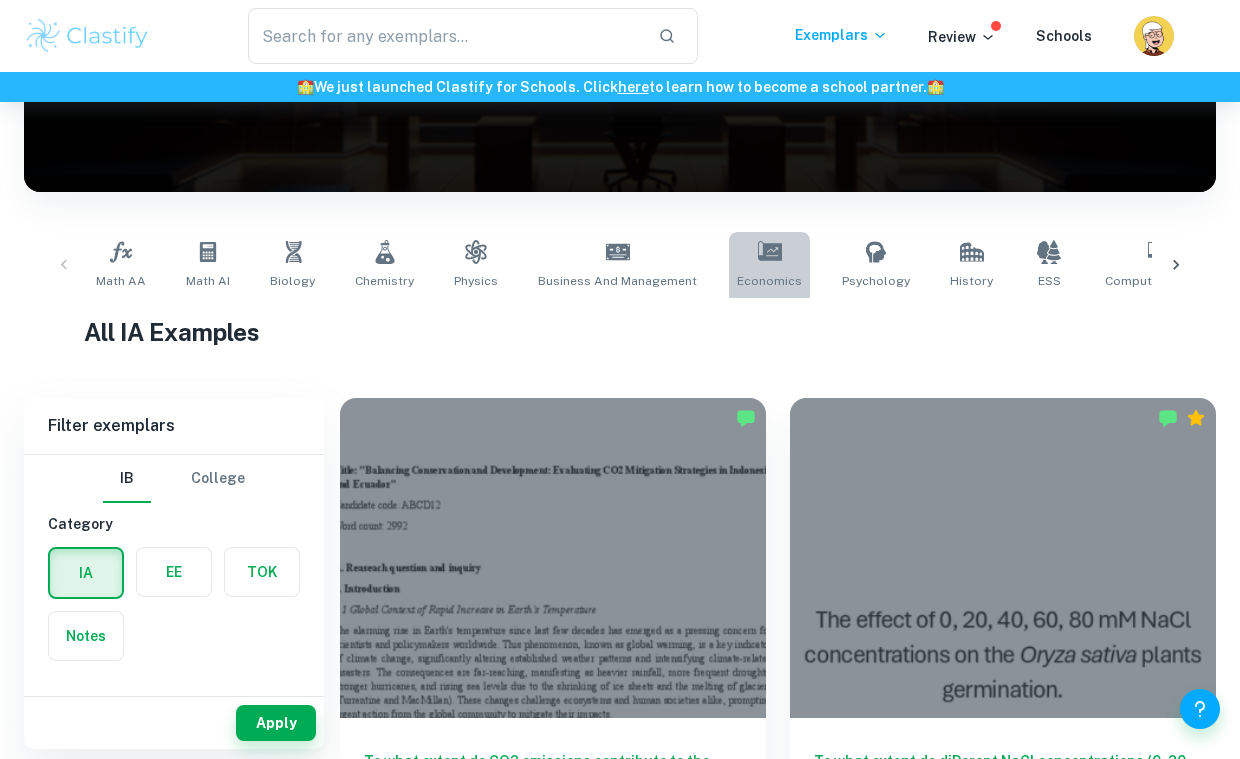 click on "Economics" at bounding box center (769, 281) 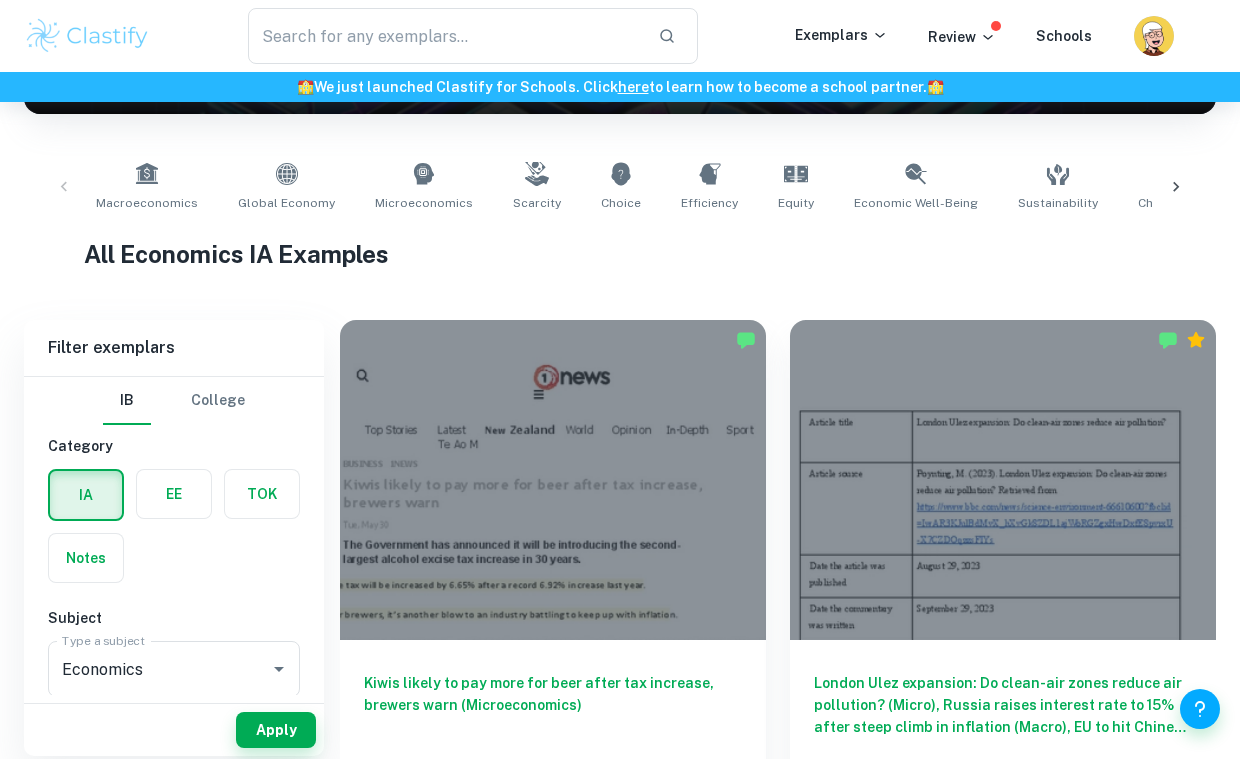 scroll, scrollTop: 449, scrollLeft: 0, axis: vertical 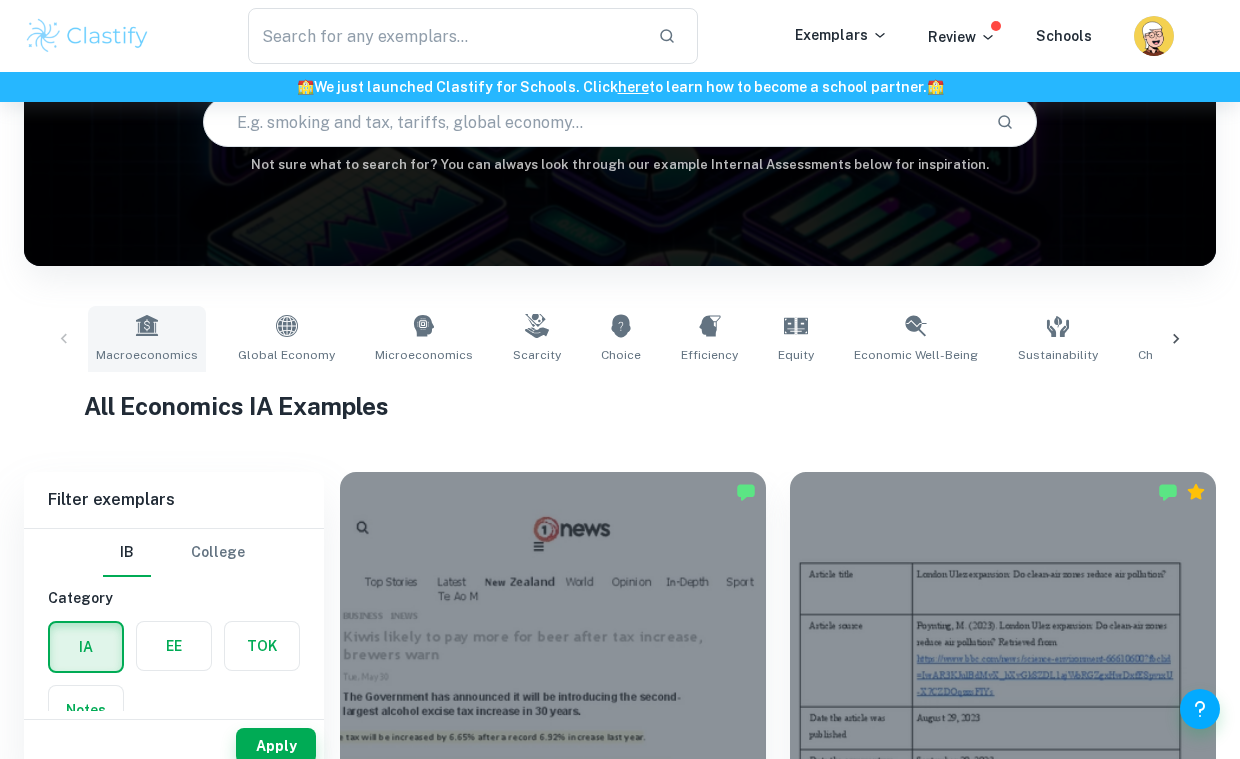 click on "Macroeconomics" at bounding box center [147, 339] 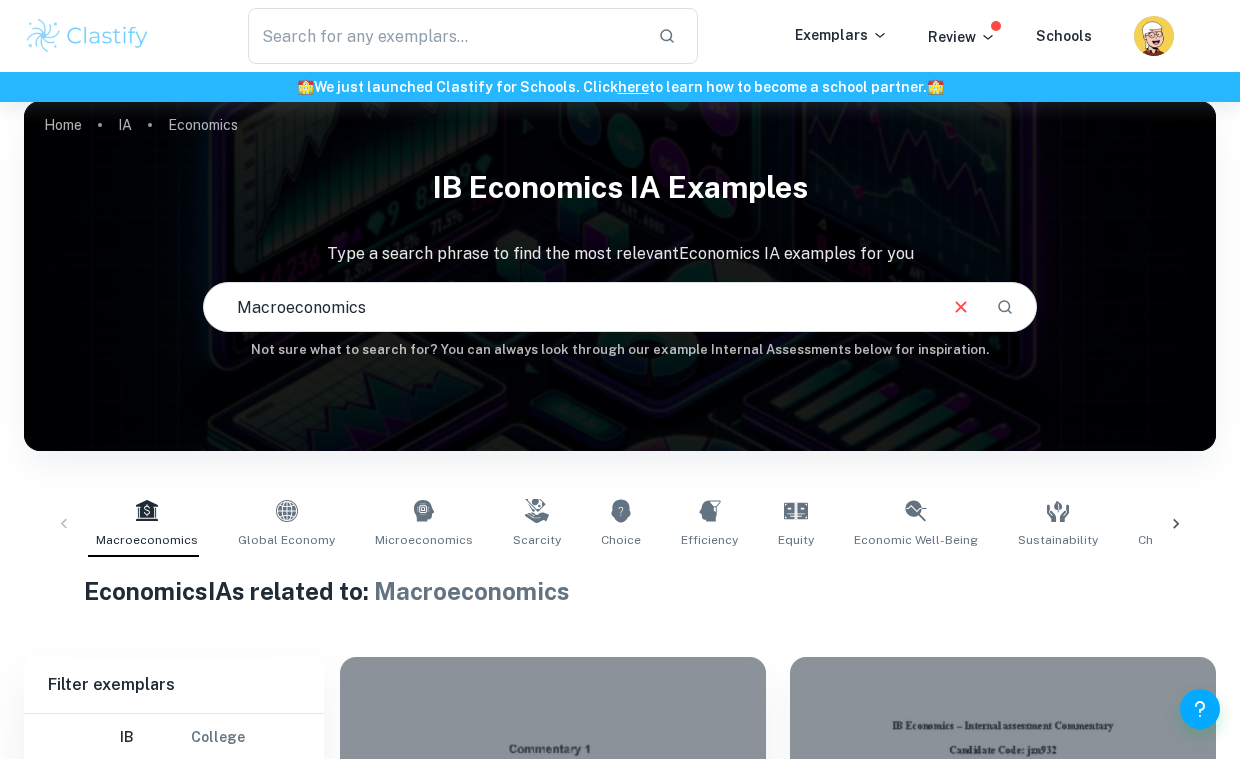 scroll, scrollTop: 45, scrollLeft: 0, axis: vertical 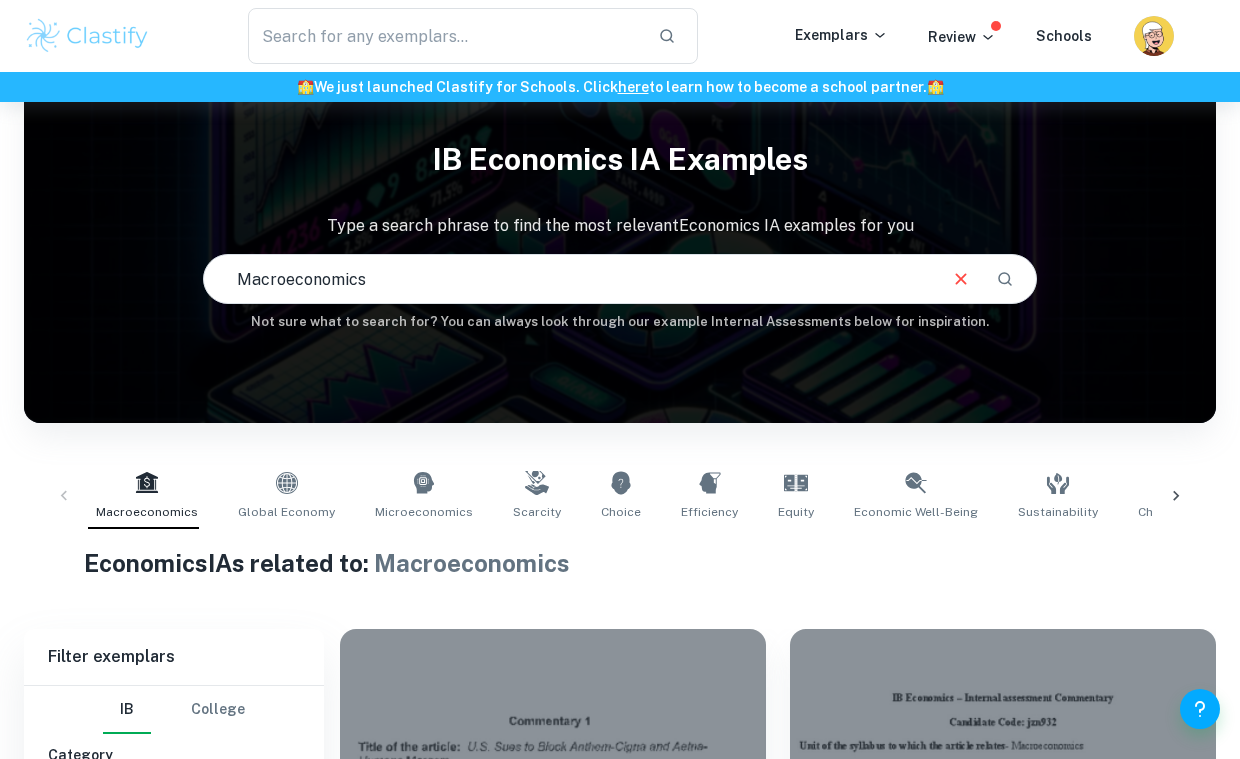 click on "Macroeconomics" at bounding box center [569, 279] 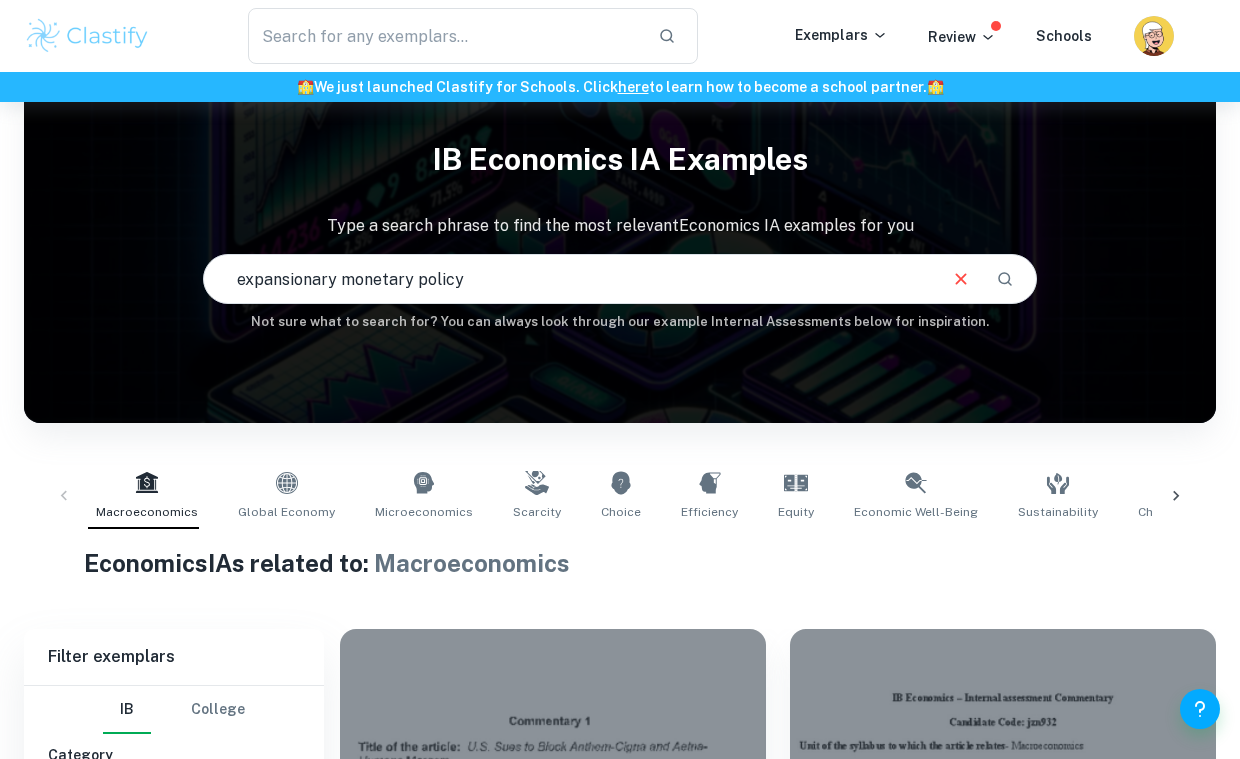 type on "expansionary monetary policy" 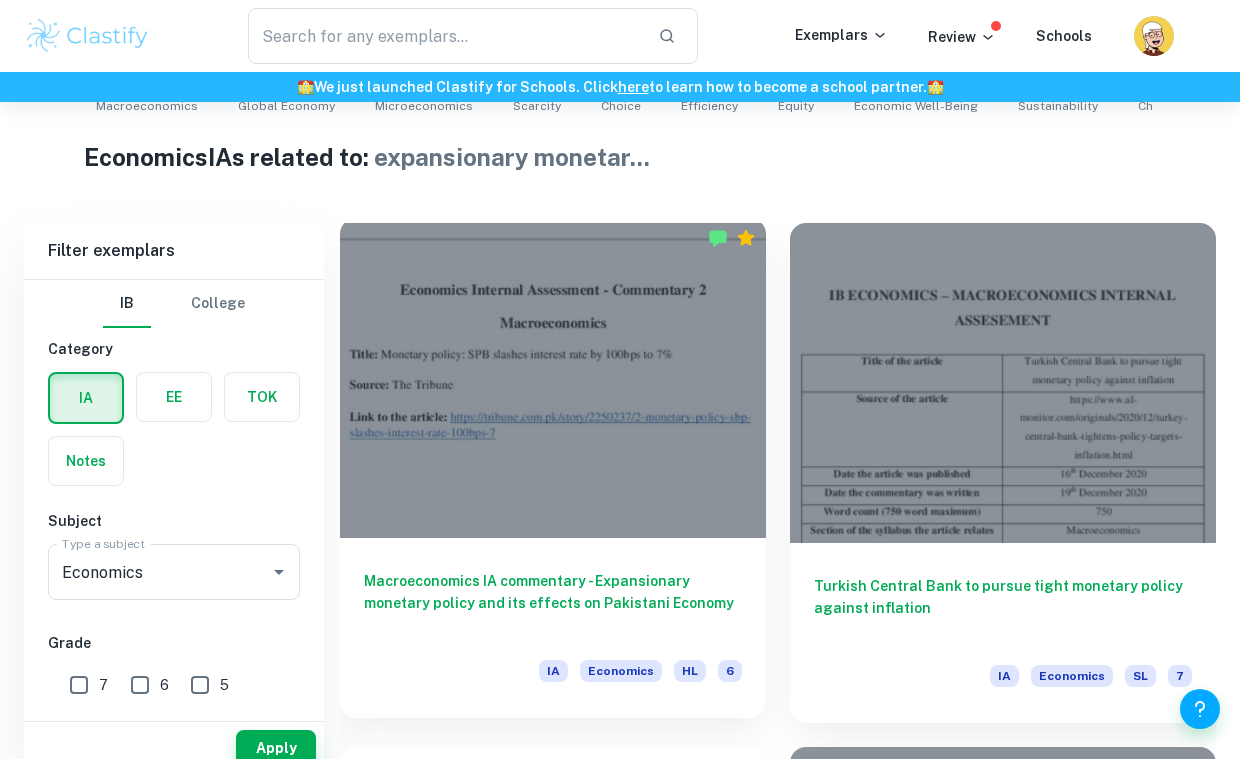 scroll, scrollTop: 476, scrollLeft: 0, axis: vertical 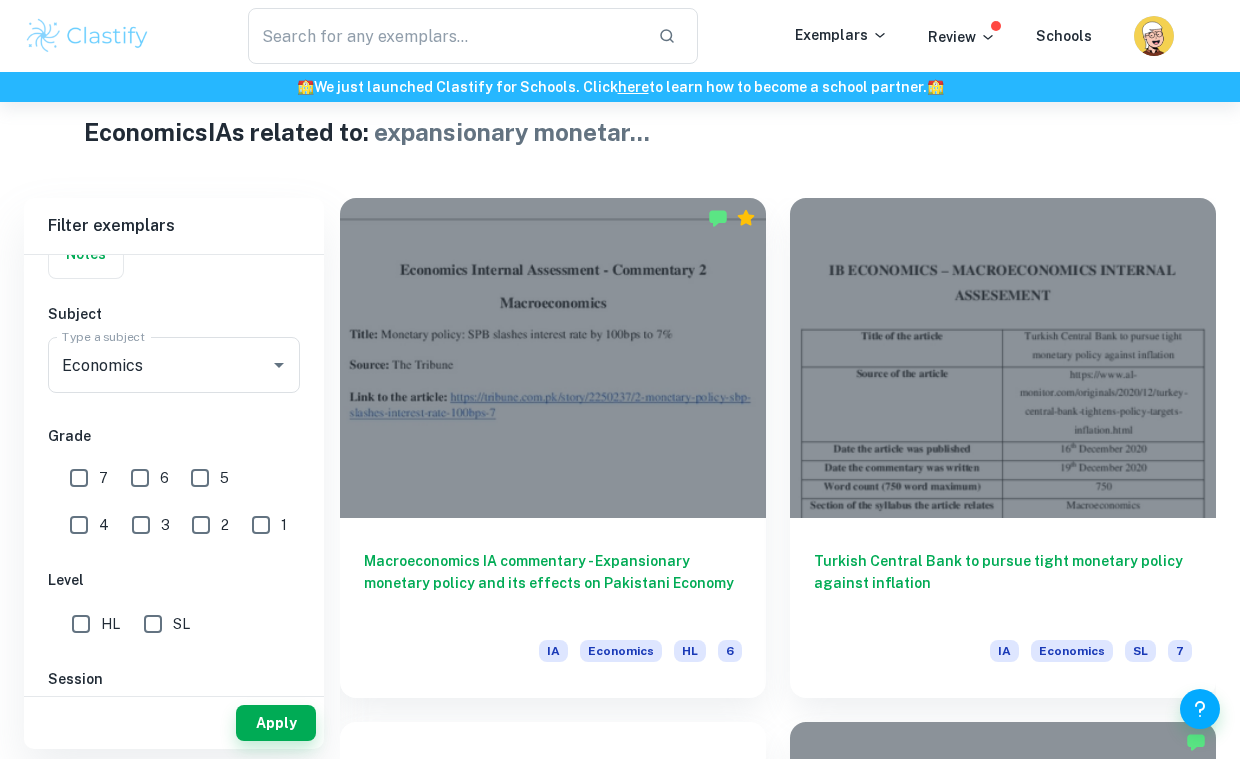 click on "7" at bounding box center [79, 478] 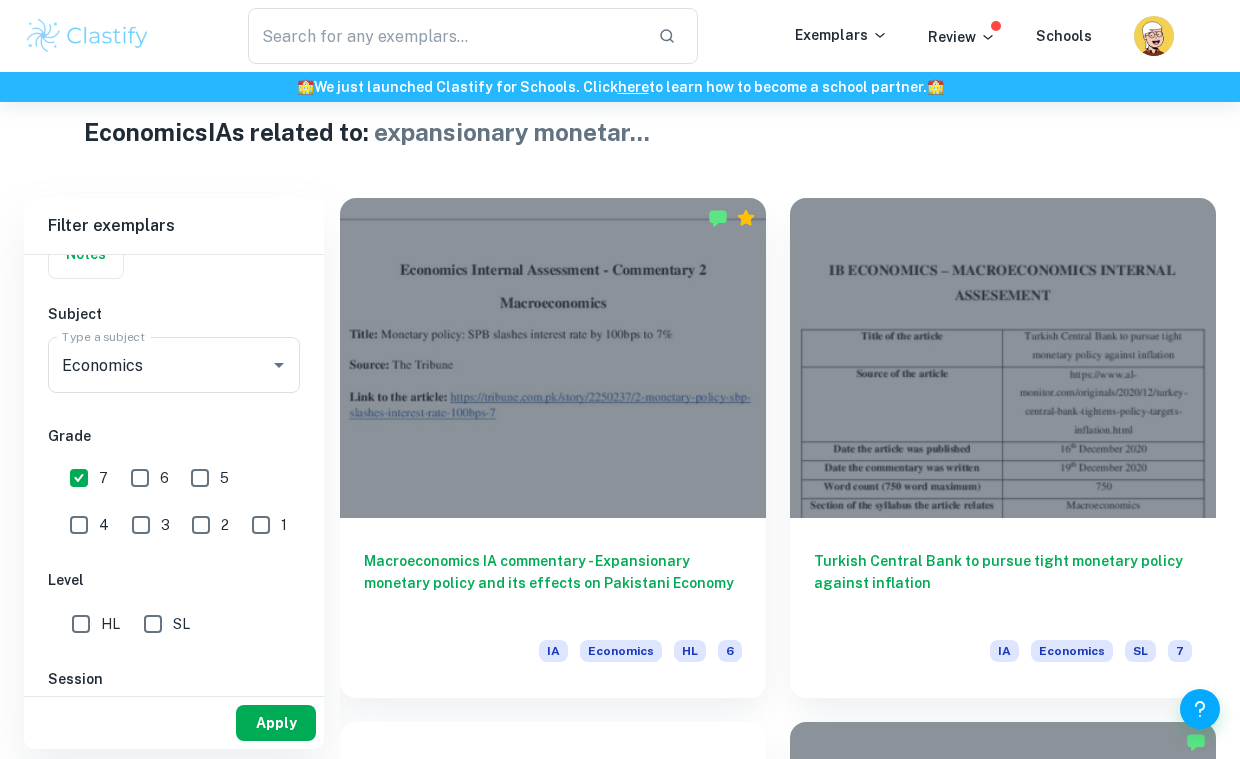 click on "Apply" at bounding box center [276, 723] 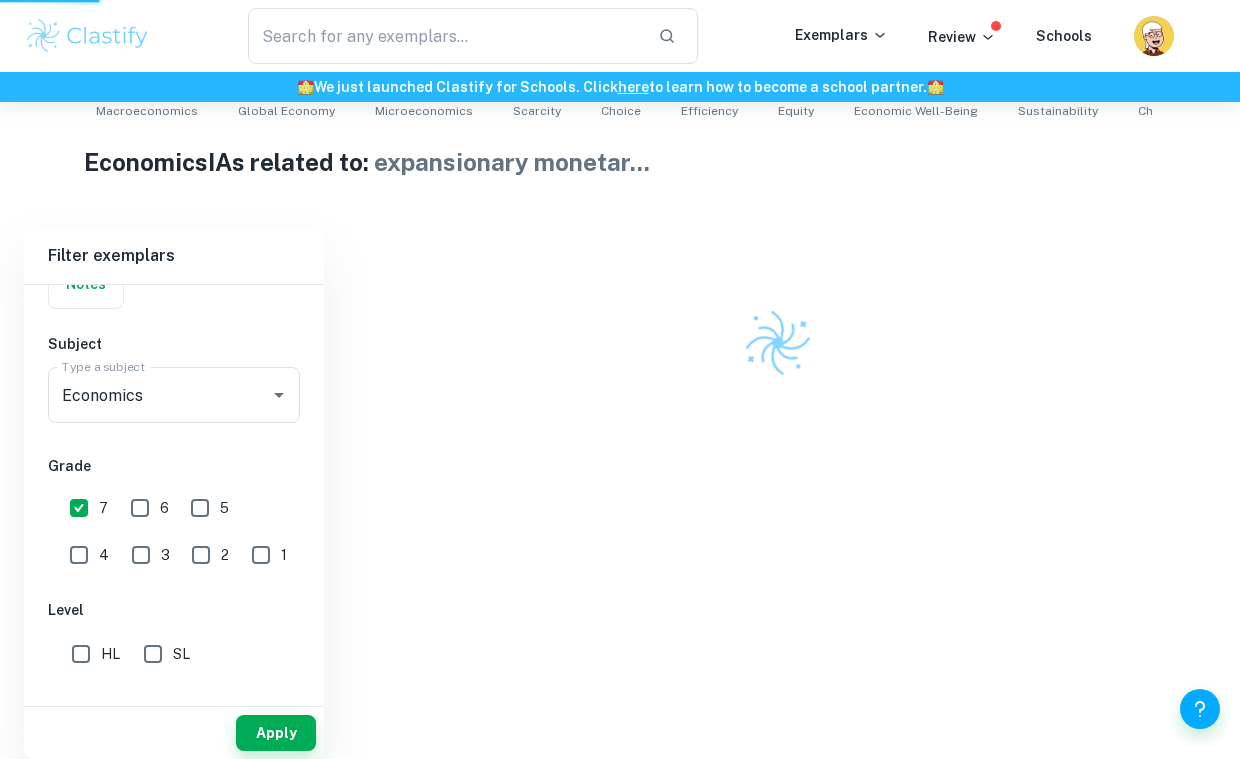 scroll, scrollTop: 0, scrollLeft: 0, axis: both 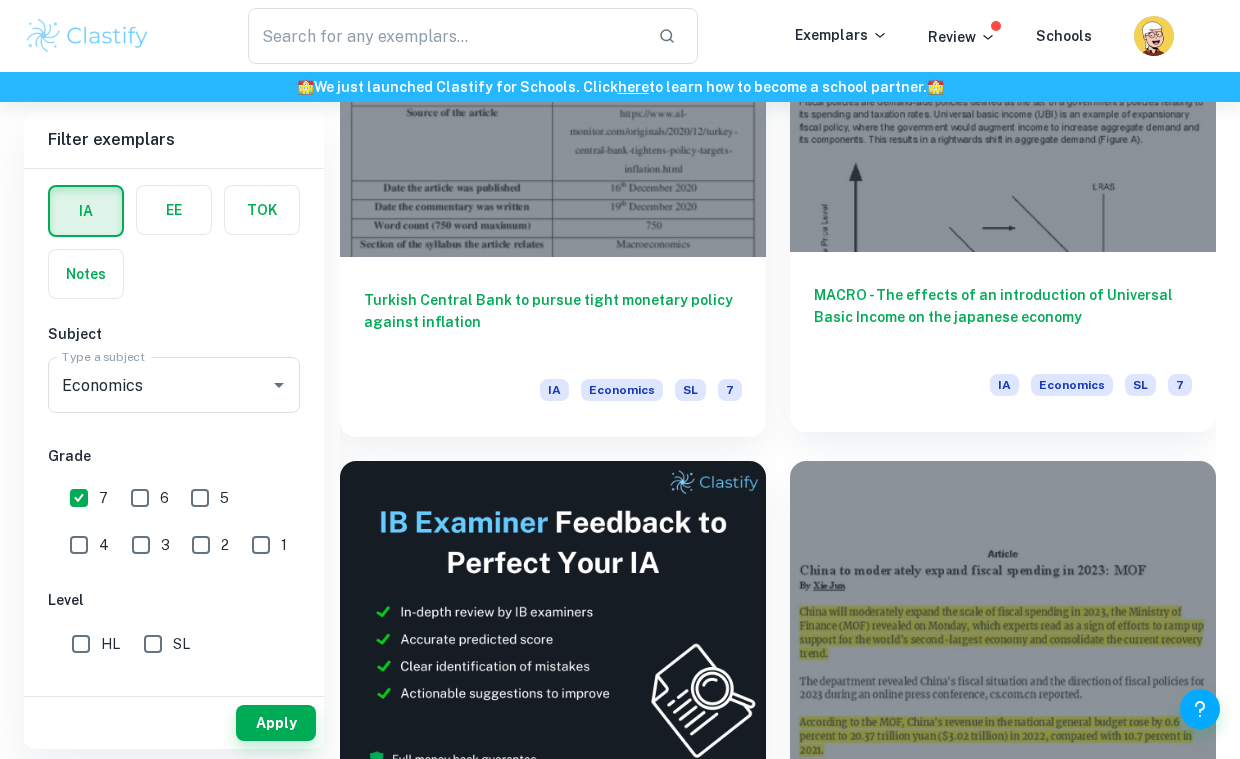click on "MACRO - The effects of an introduction of Universal Basic Income on the japanese economy" at bounding box center [1003, 317] 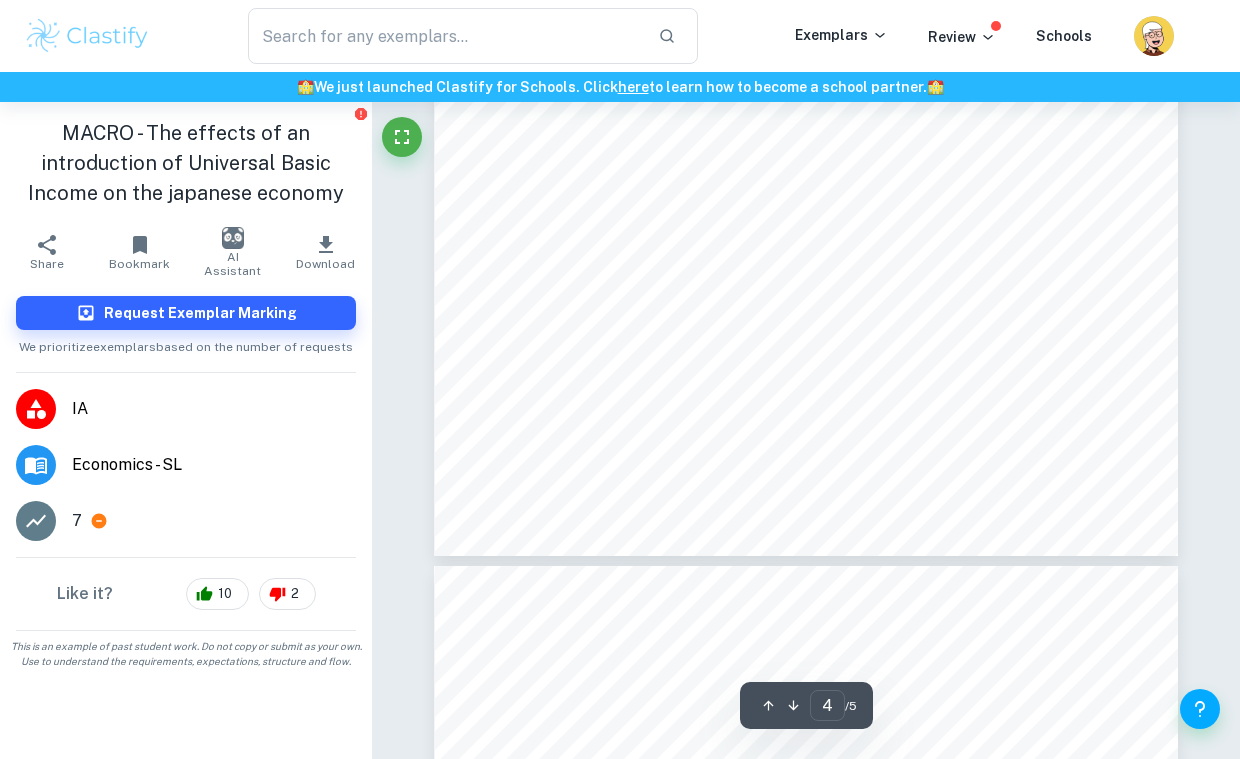 scroll, scrollTop: 3483, scrollLeft: 0, axis: vertical 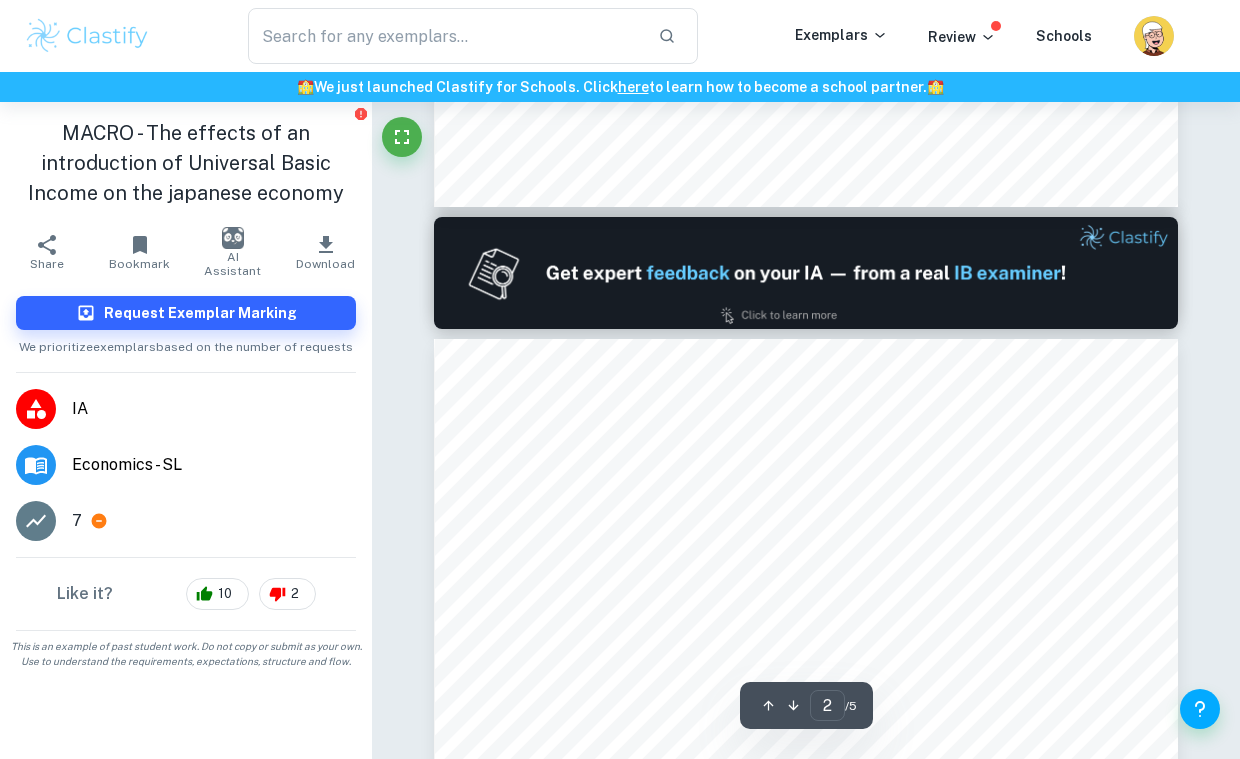 type on "1" 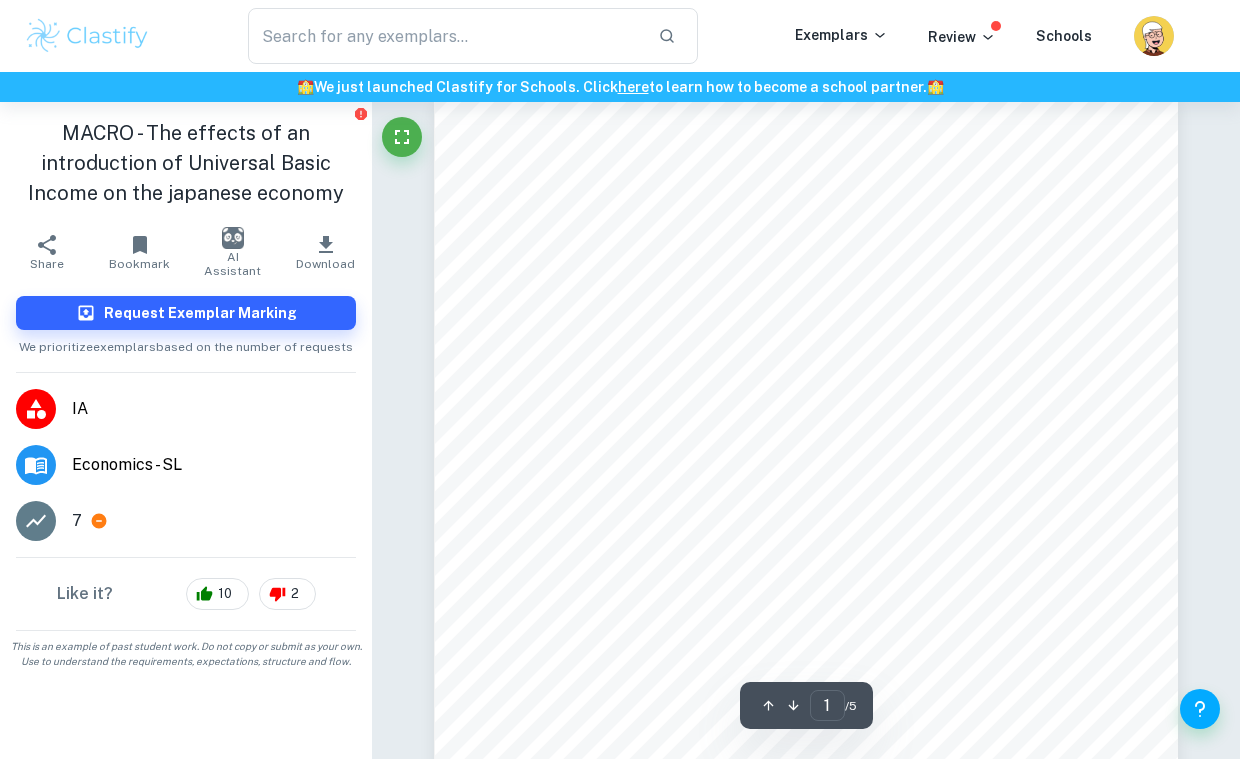 scroll, scrollTop: 0, scrollLeft: 0, axis: both 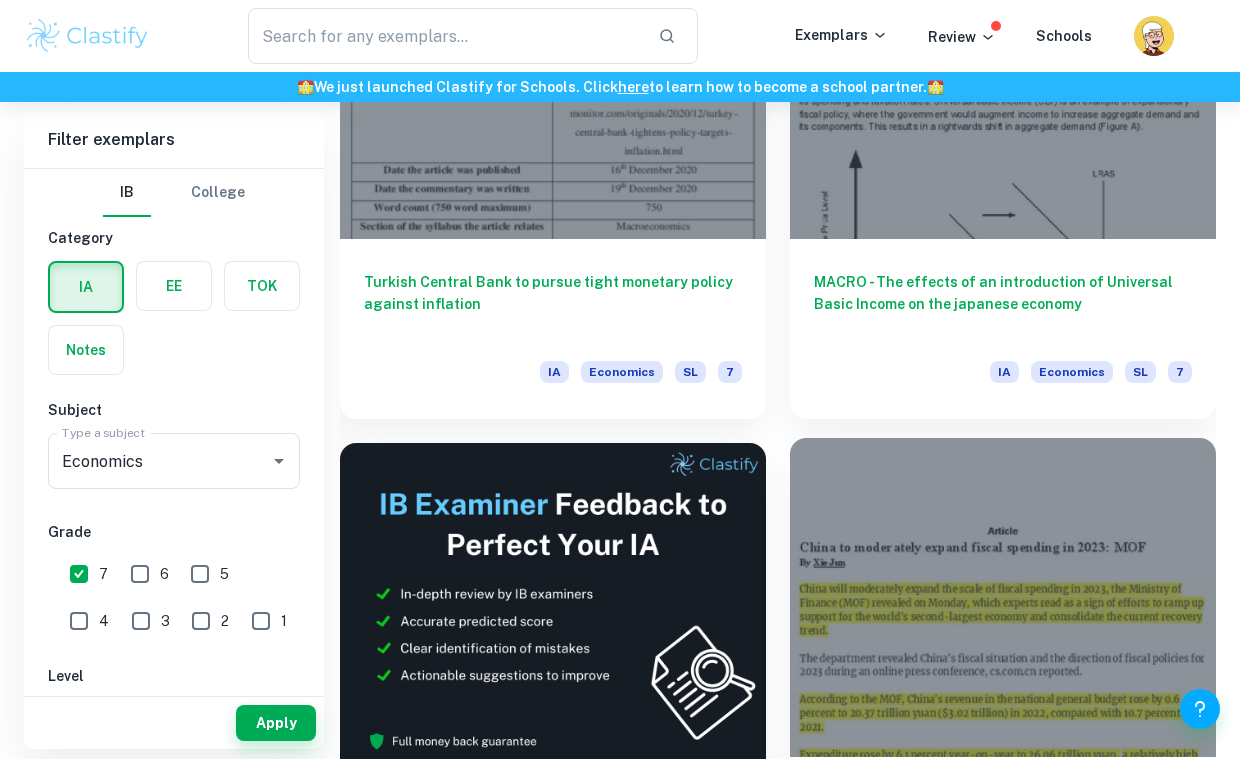 click at bounding box center (1003, 598) 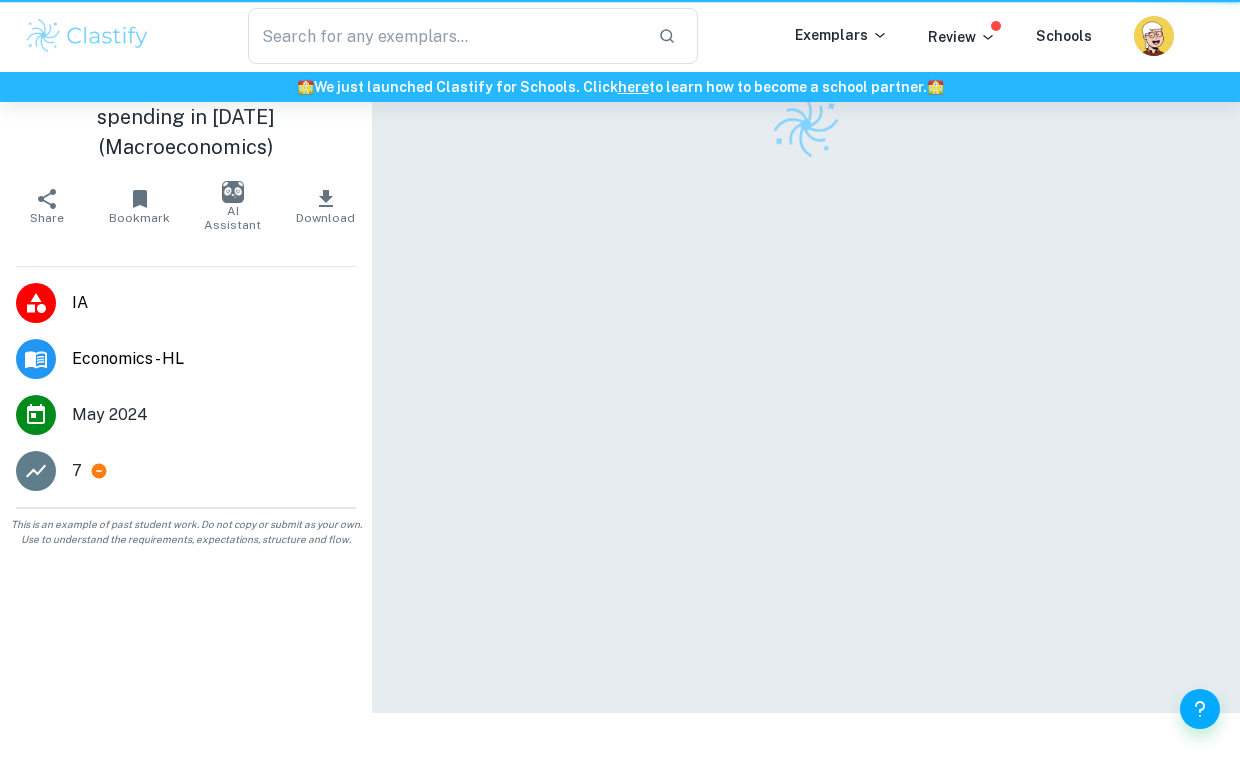 scroll, scrollTop: 0, scrollLeft: 0, axis: both 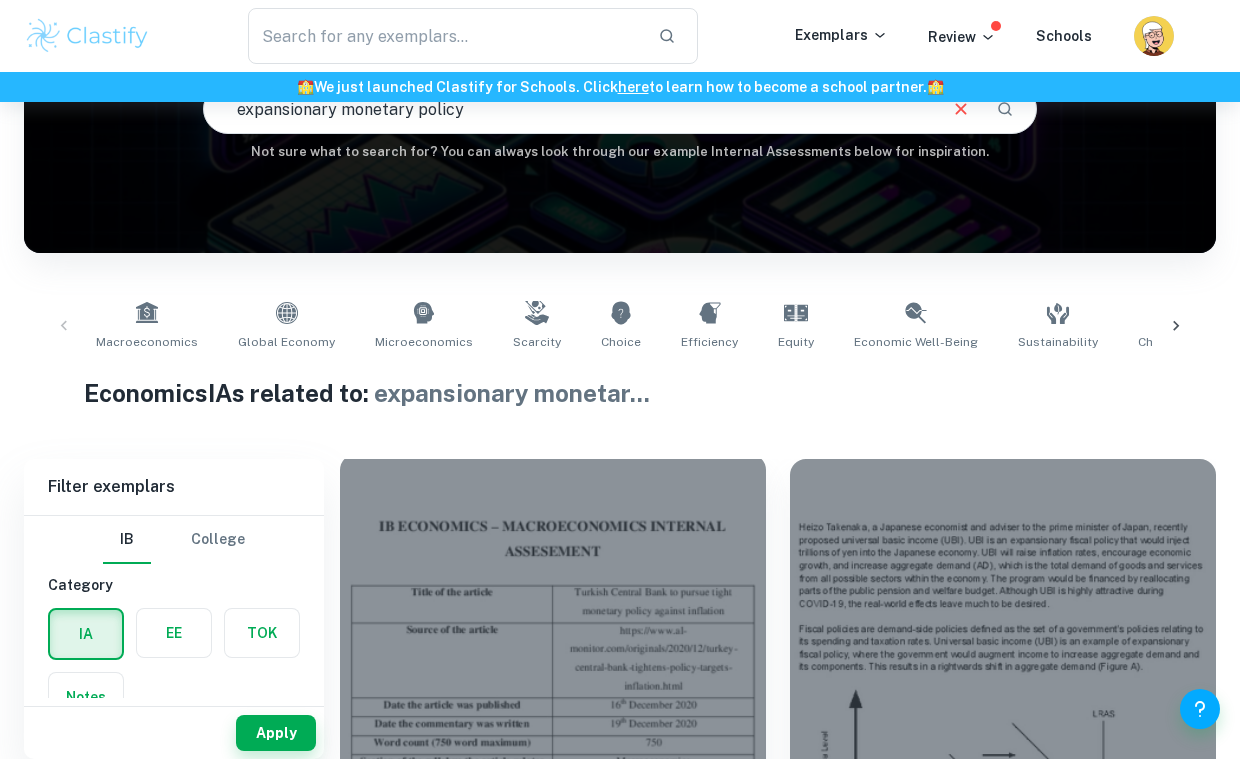 click at bounding box center (553, 614) 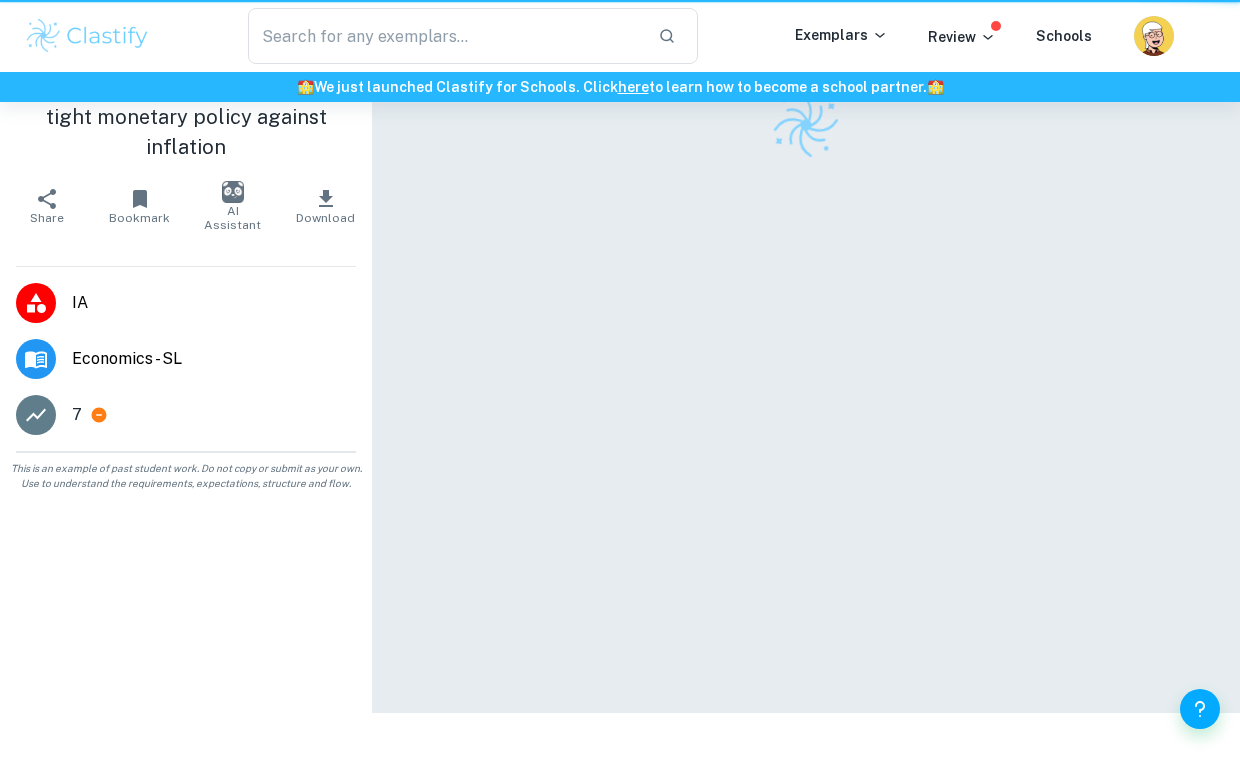 scroll, scrollTop: 0, scrollLeft: 0, axis: both 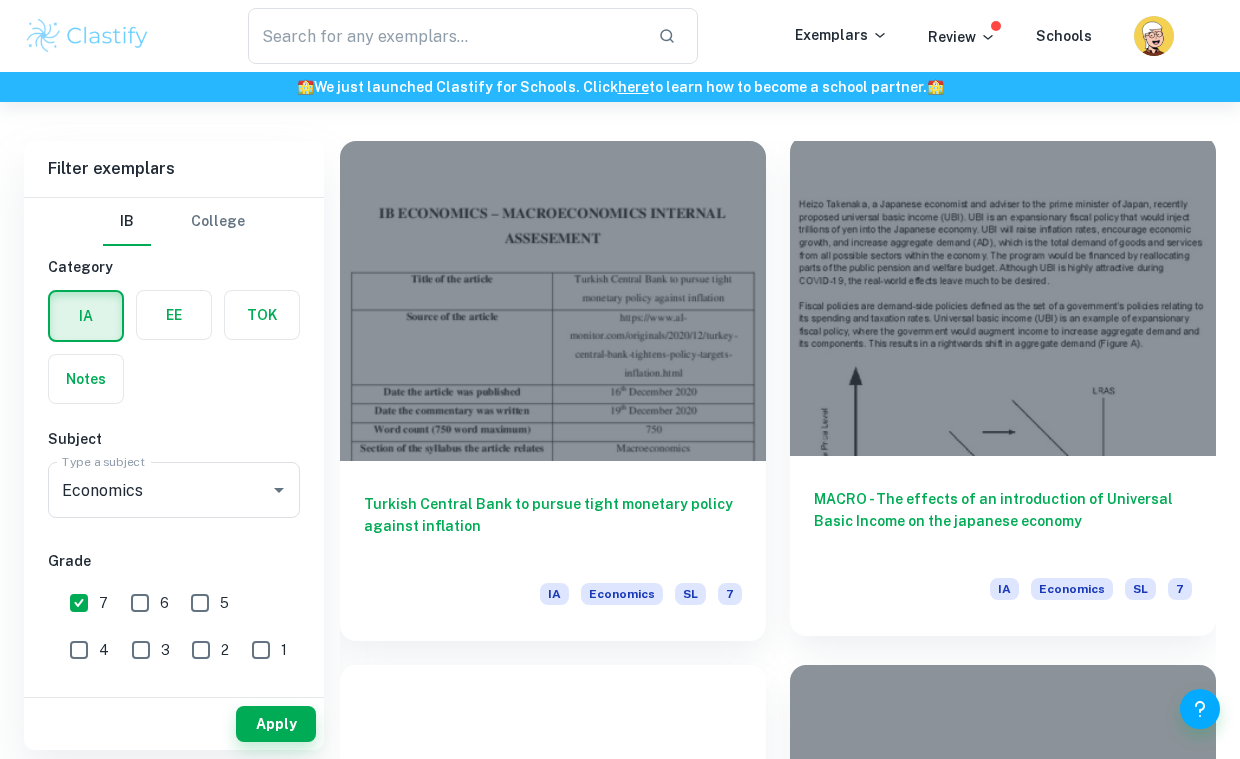 click at bounding box center (1003, 296) 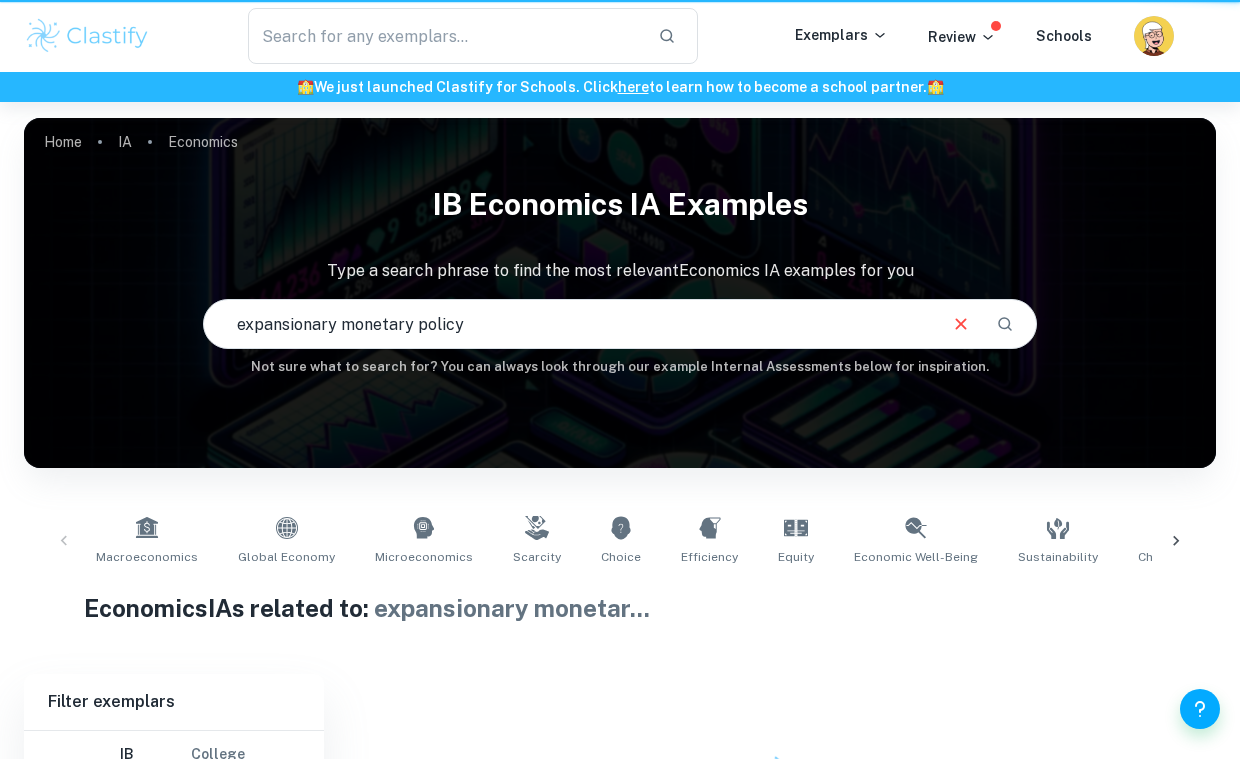 scroll, scrollTop: 215, scrollLeft: 0, axis: vertical 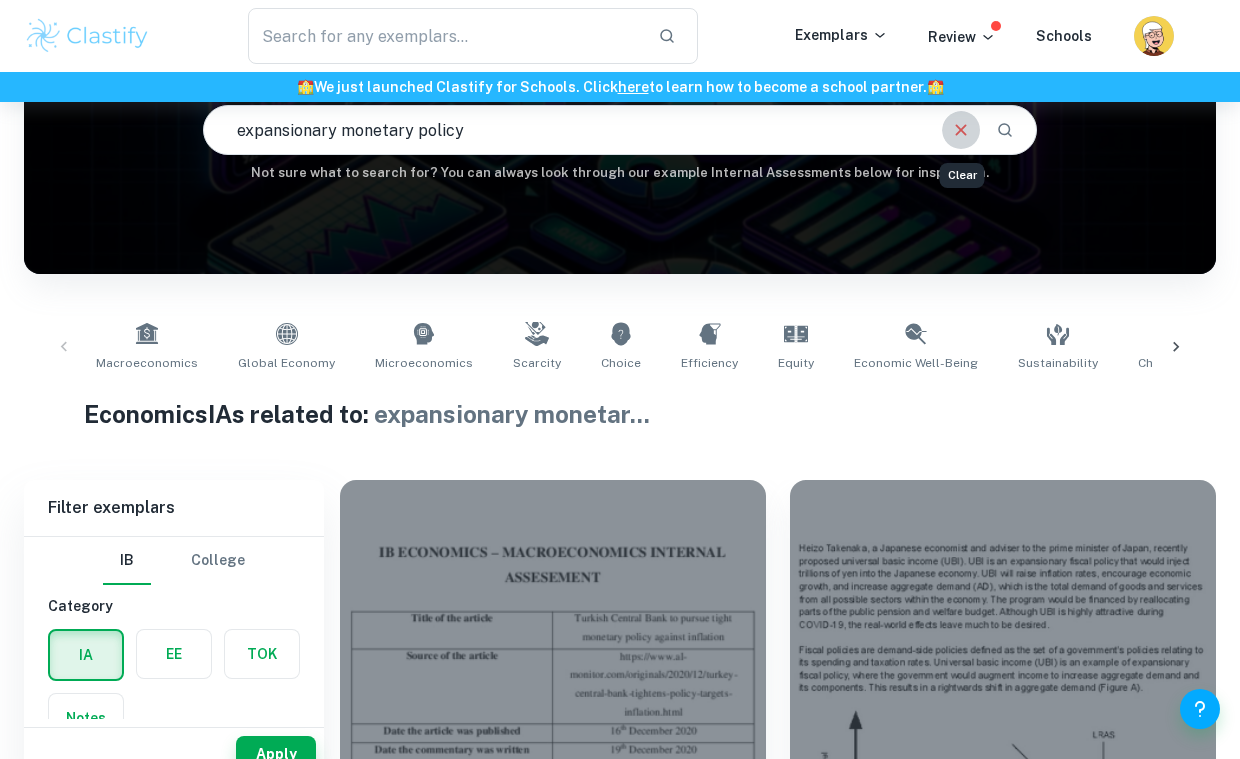 click 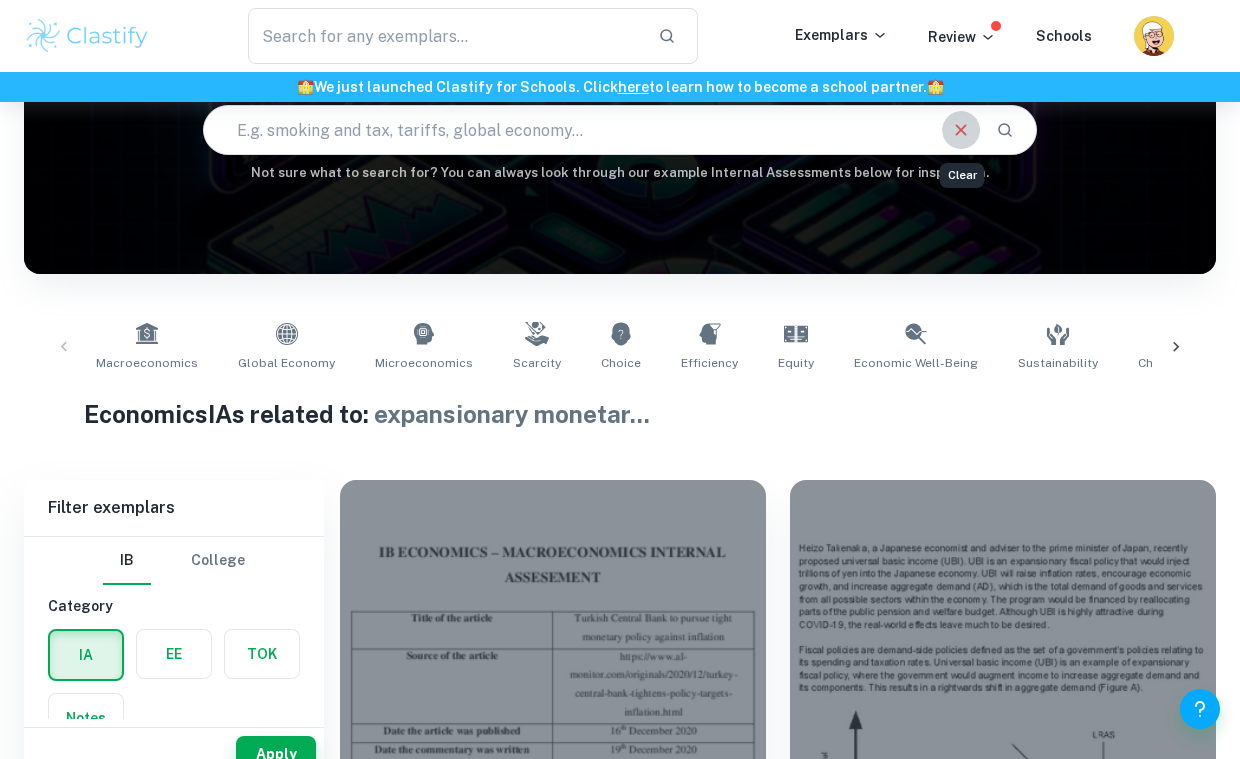 scroll, scrollTop: 0, scrollLeft: 0, axis: both 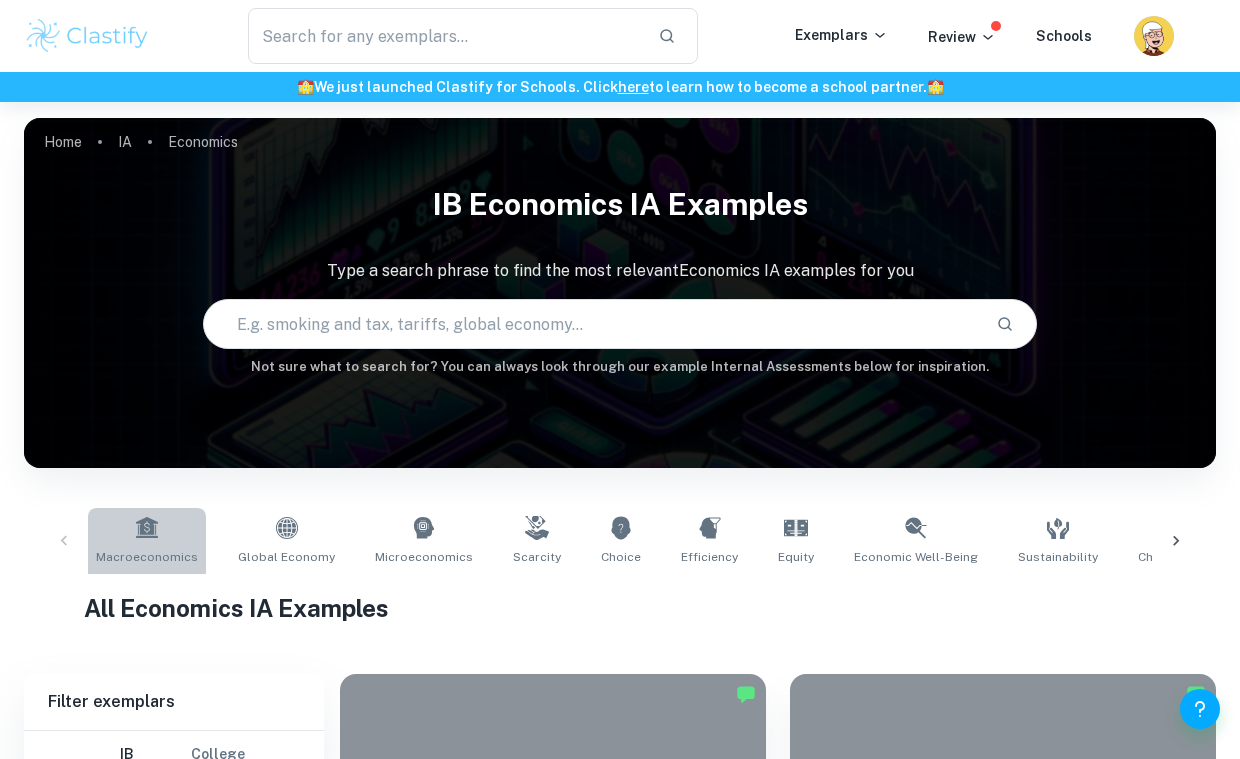 click on "Macroeconomics" at bounding box center (147, 541) 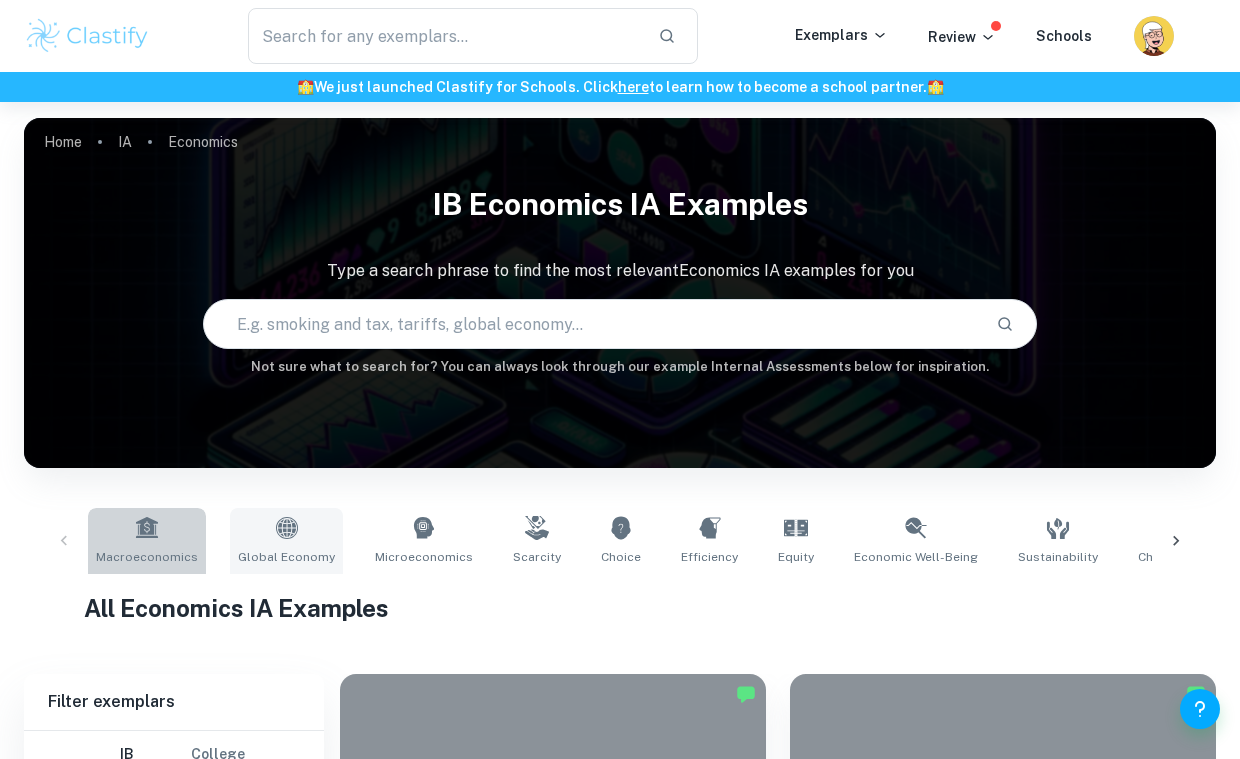 type on "Macroeconomics" 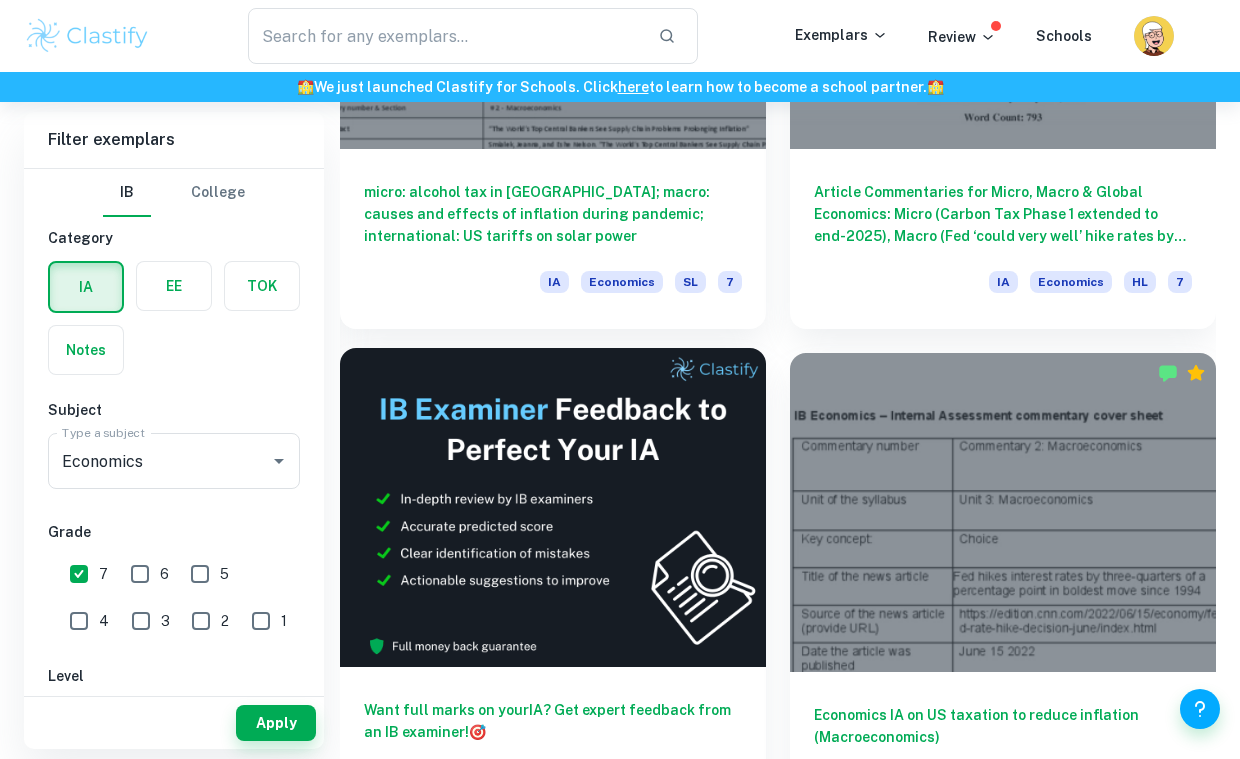 scroll, scrollTop: 696, scrollLeft: 0, axis: vertical 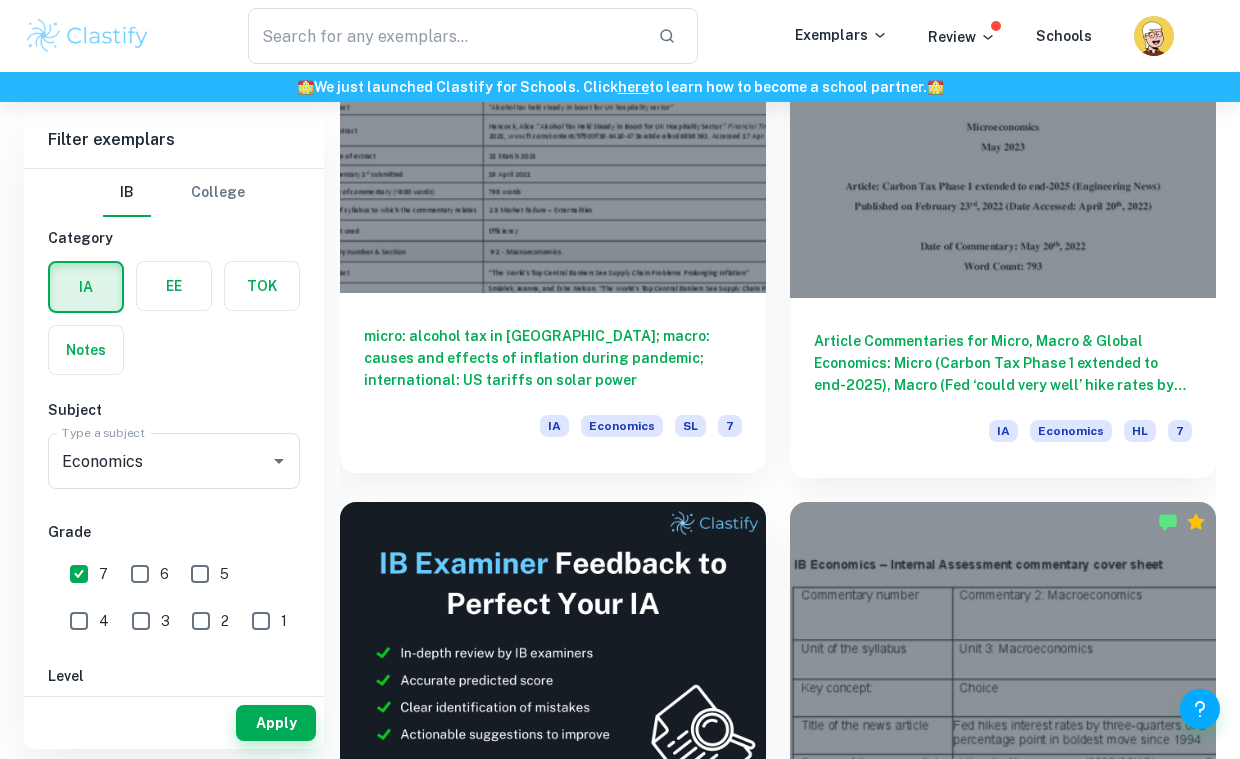 click at bounding box center [553, 133] 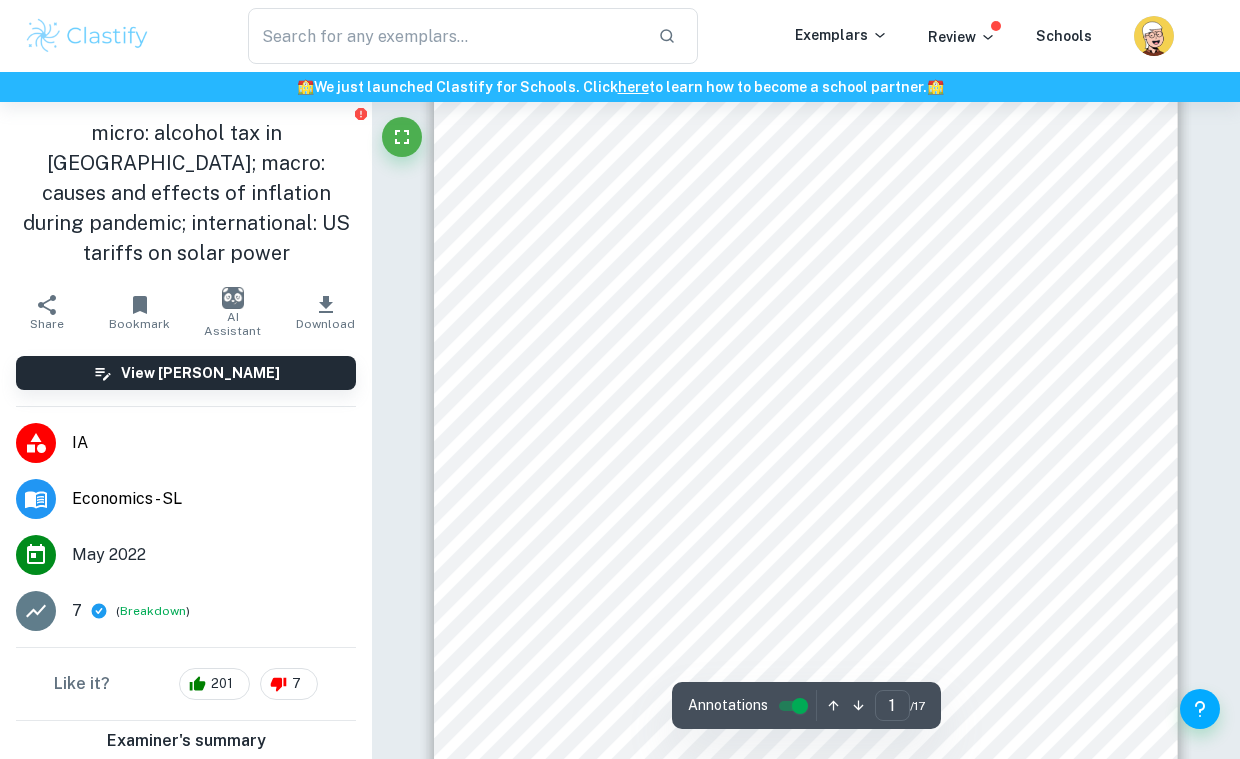 scroll, scrollTop: 316, scrollLeft: 0, axis: vertical 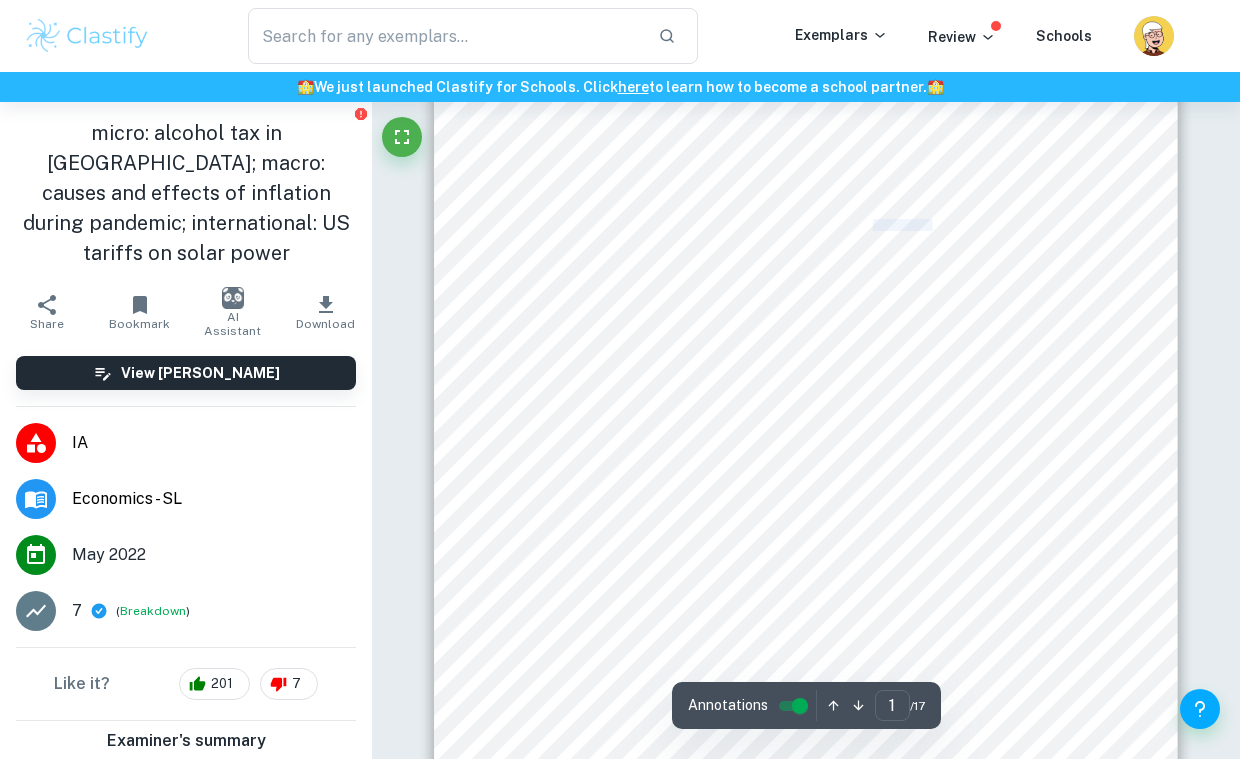 drag, startPoint x: 874, startPoint y: 223, endPoint x: 934, endPoint y: 227, distance: 60.133186 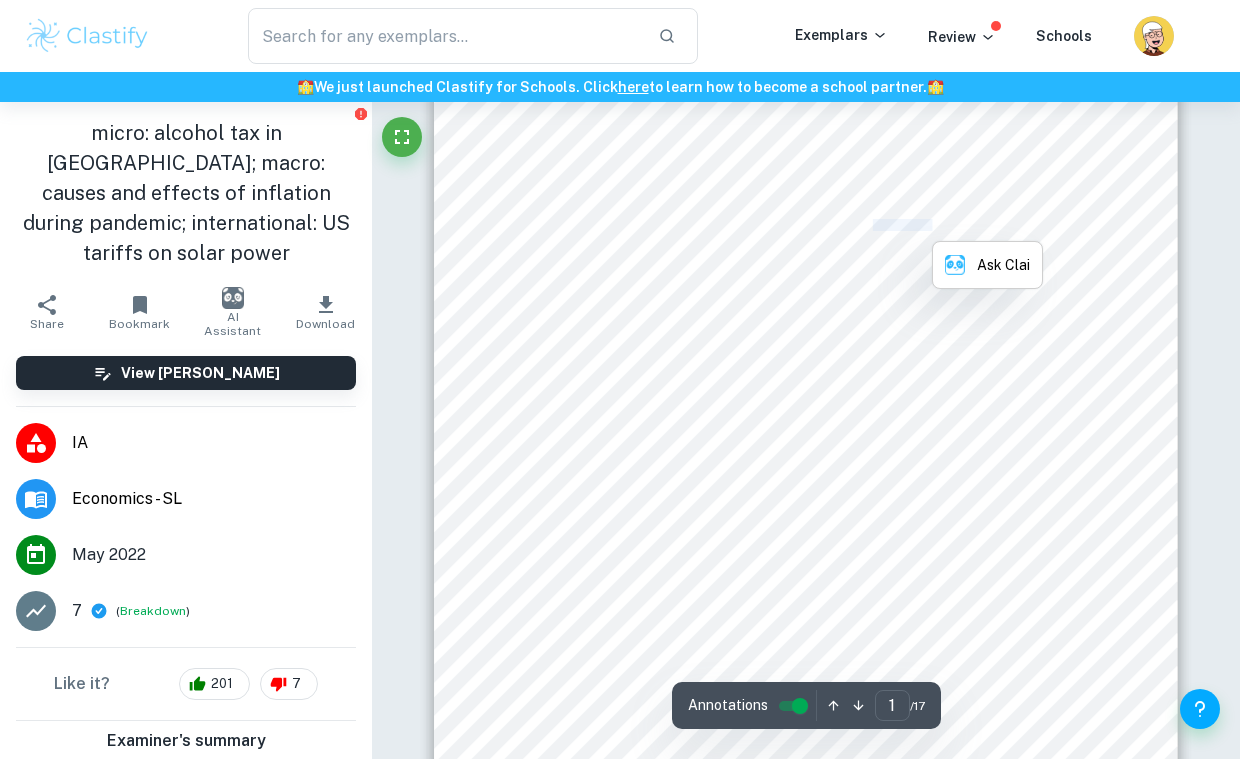 click on "“The World’s Top Central Bankers See Supply Chain Problems Prolonging Inflation”" at bounding box center (898, 225) 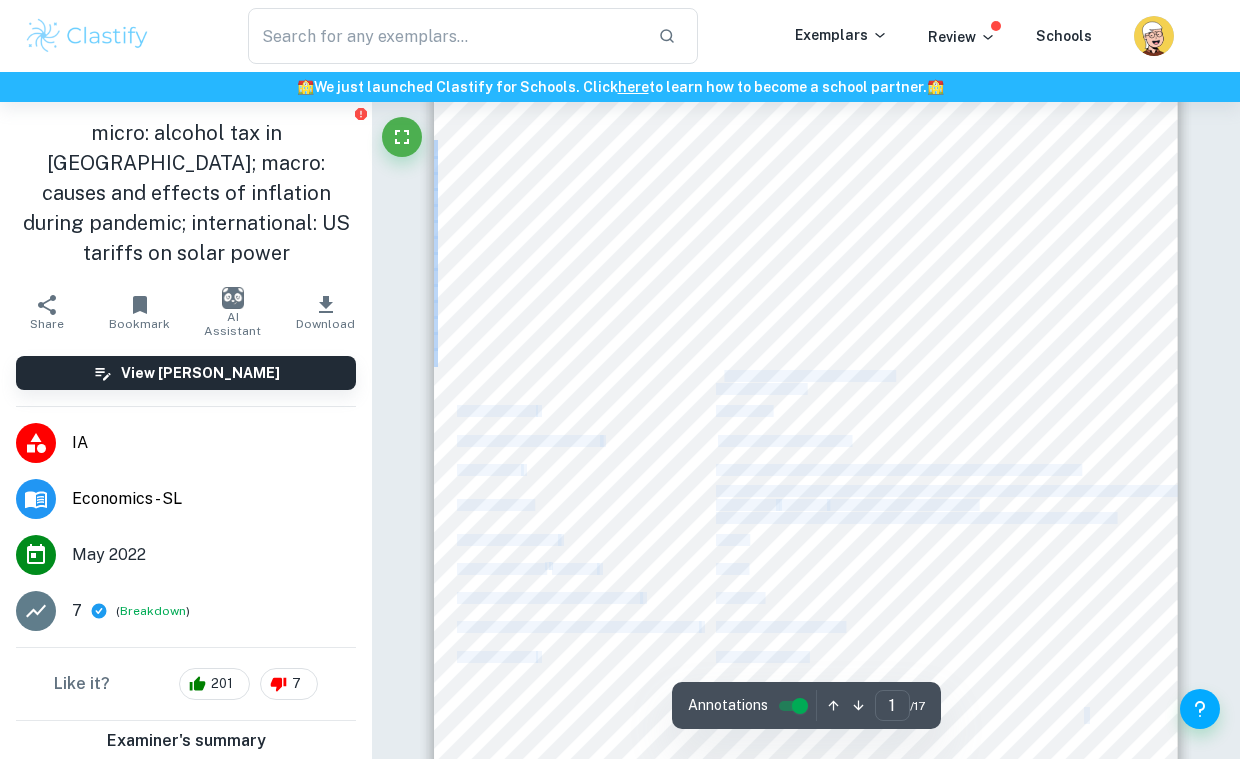 drag, startPoint x: 724, startPoint y: 378, endPoint x: 805, endPoint y: 385, distance: 81.3019 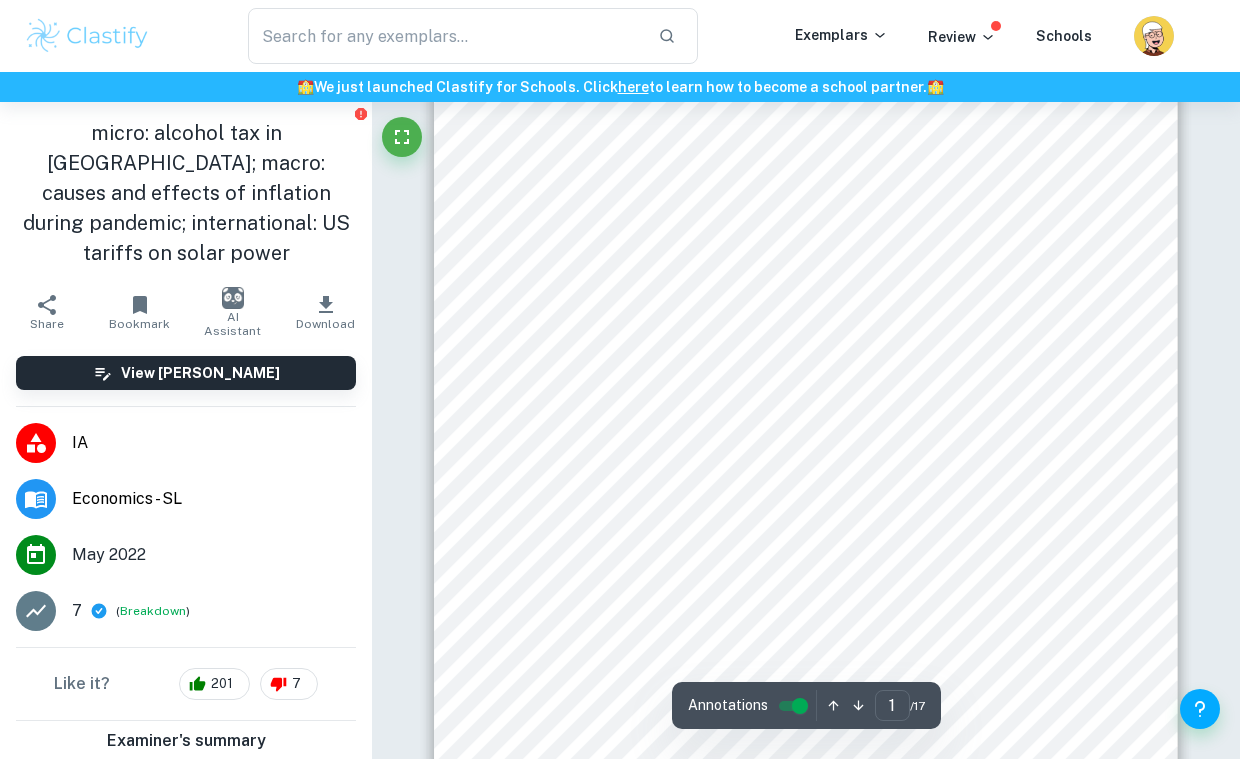drag, startPoint x: 806, startPoint y: 390, endPoint x: 719, endPoint y: 365, distance: 90.52071 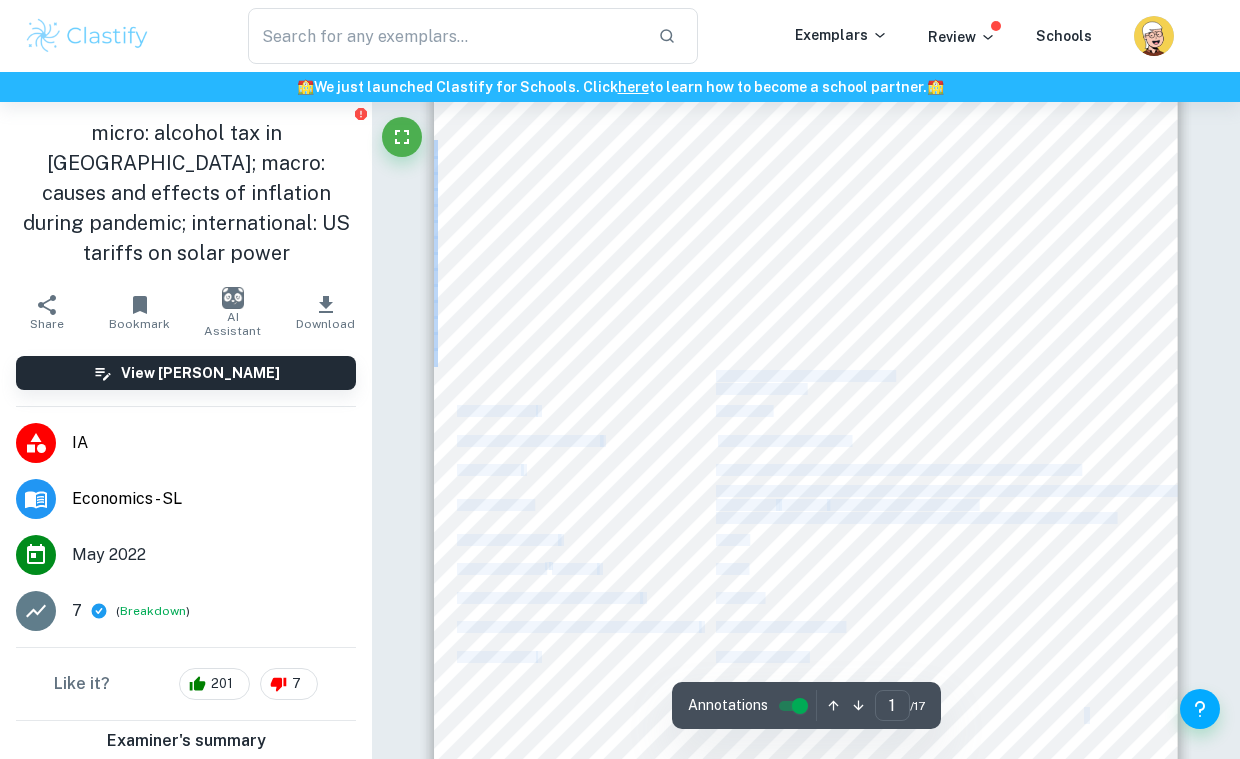 drag, startPoint x: 717, startPoint y: 373, endPoint x: 804, endPoint y: 384, distance: 87.69264 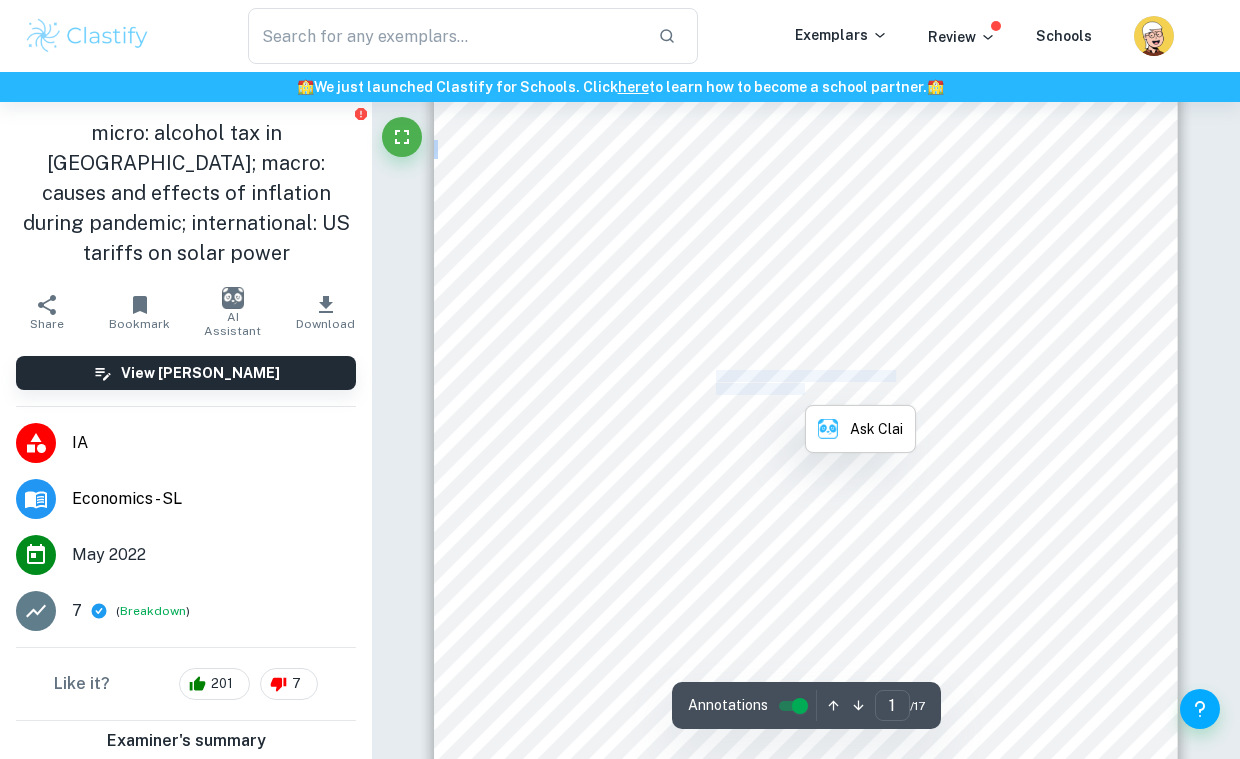 click on "3.5 Monetary policy" at bounding box center [760, 389] 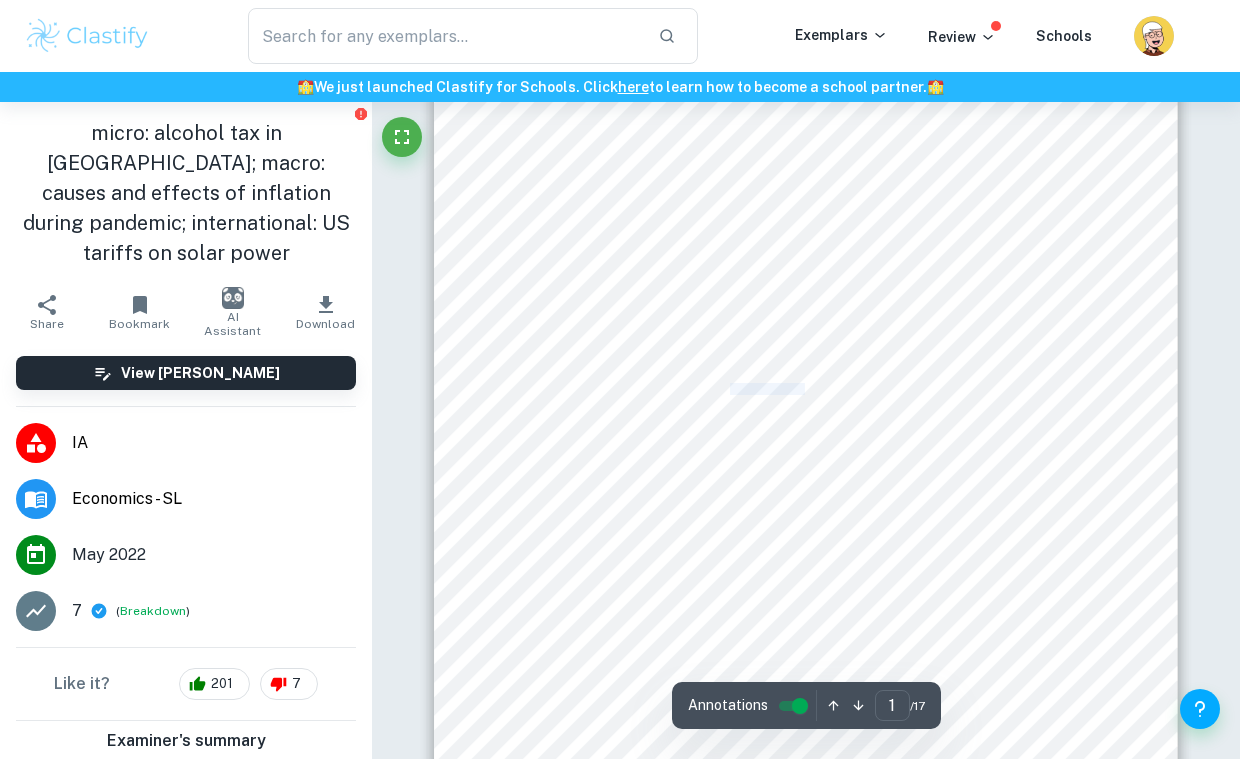 drag, startPoint x: 804, startPoint y: 384, endPoint x: 731, endPoint y: 383, distance: 73.00685 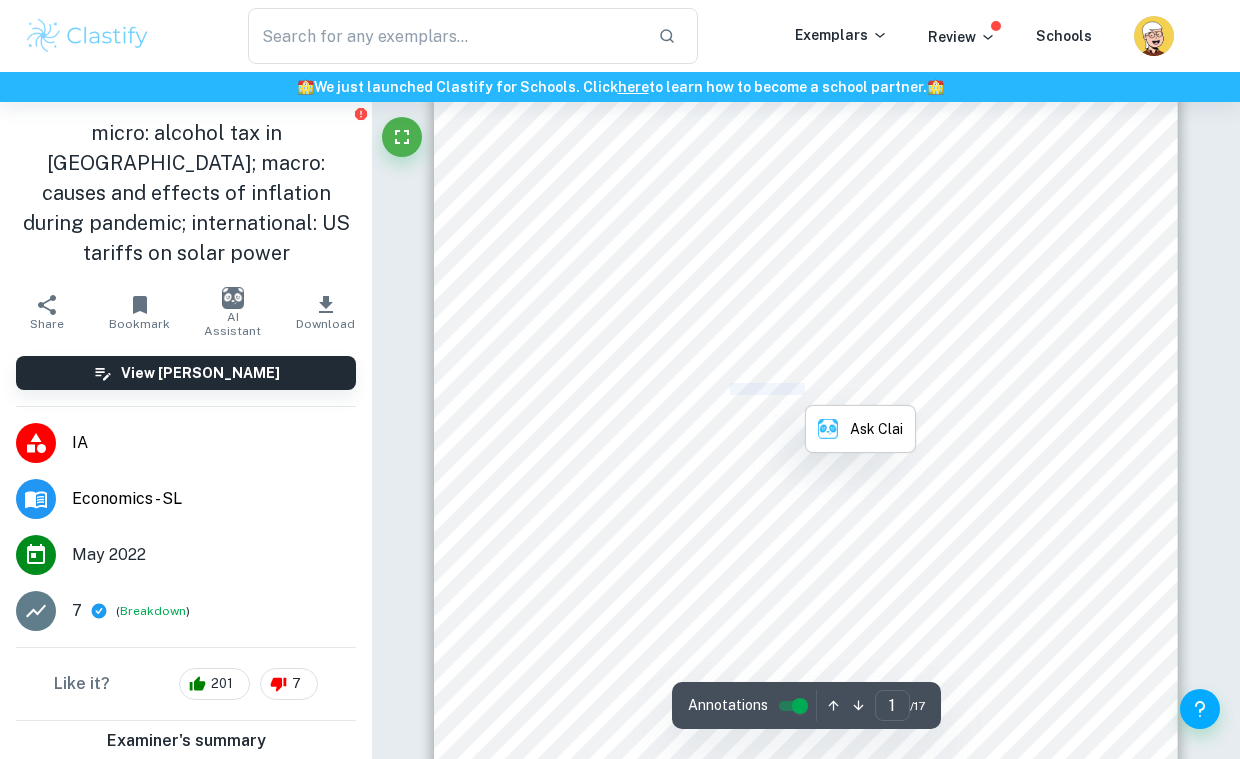 click on "3.5 Monetary policy" at bounding box center (760, 389) 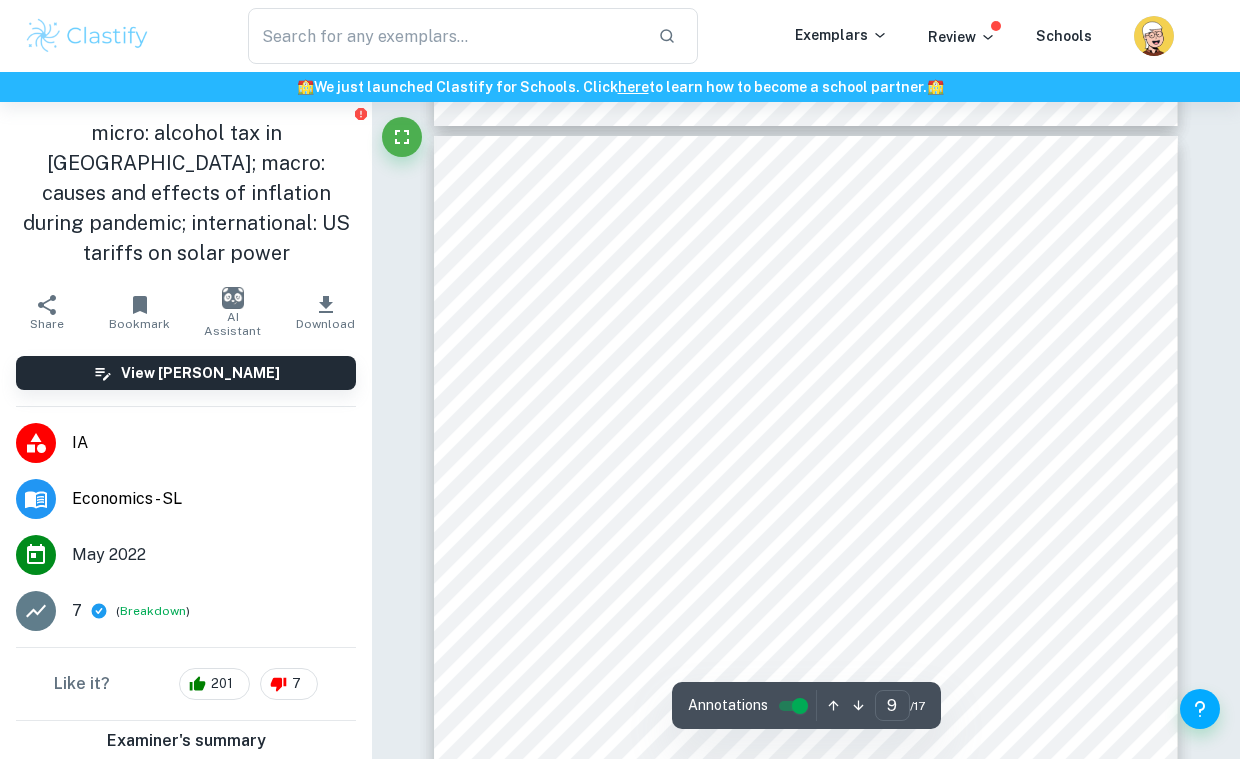 scroll, scrollTop: 7886, scrollLeft: 0, axis: vertical 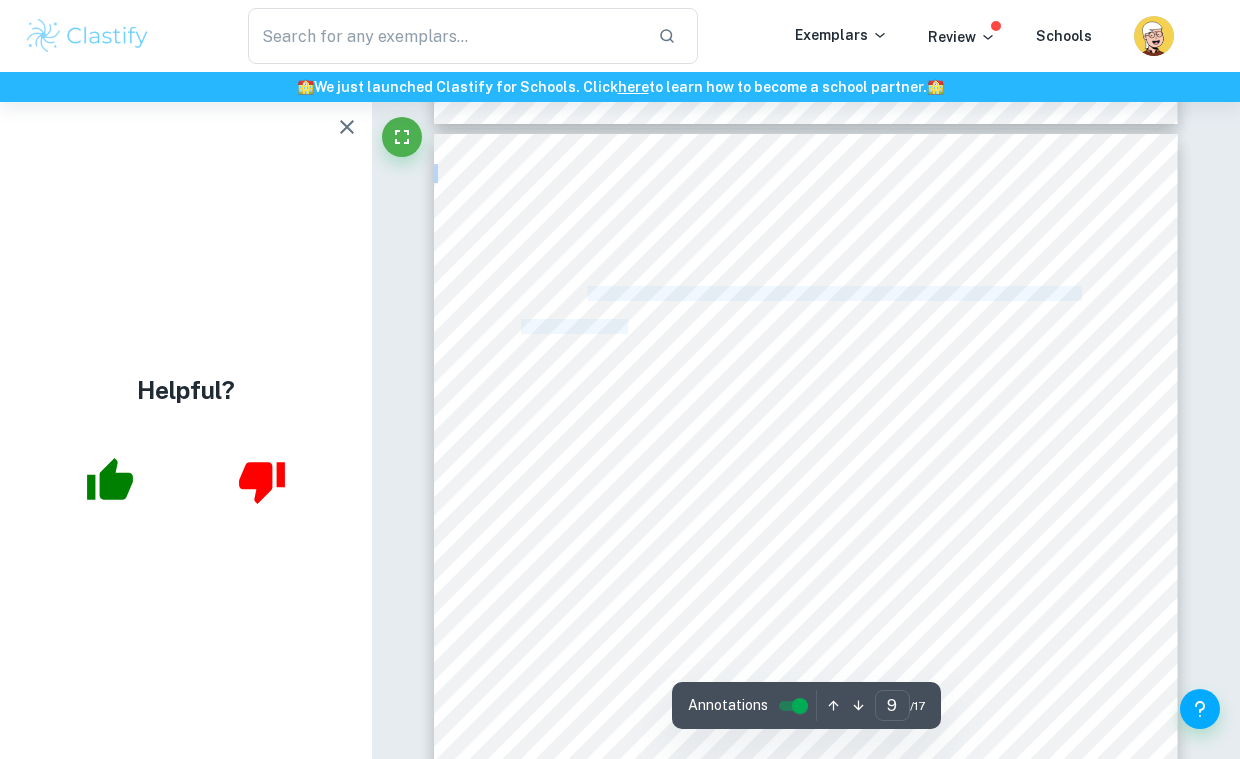 drag, startPoint x: 588, startPoint y: 287, endPoint x: 629, endPoint y: 325, distance: 55.9017 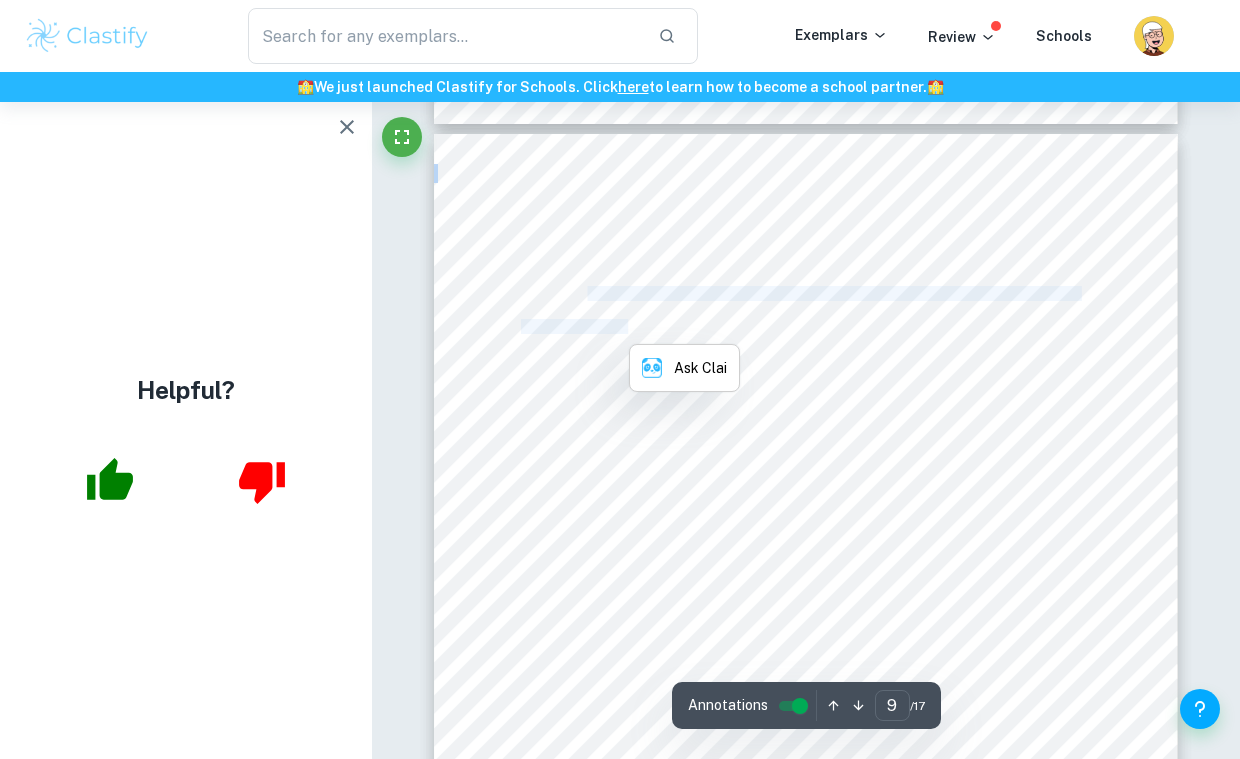 click on "are uncertain about how to best" at bounding box center (608, 326) 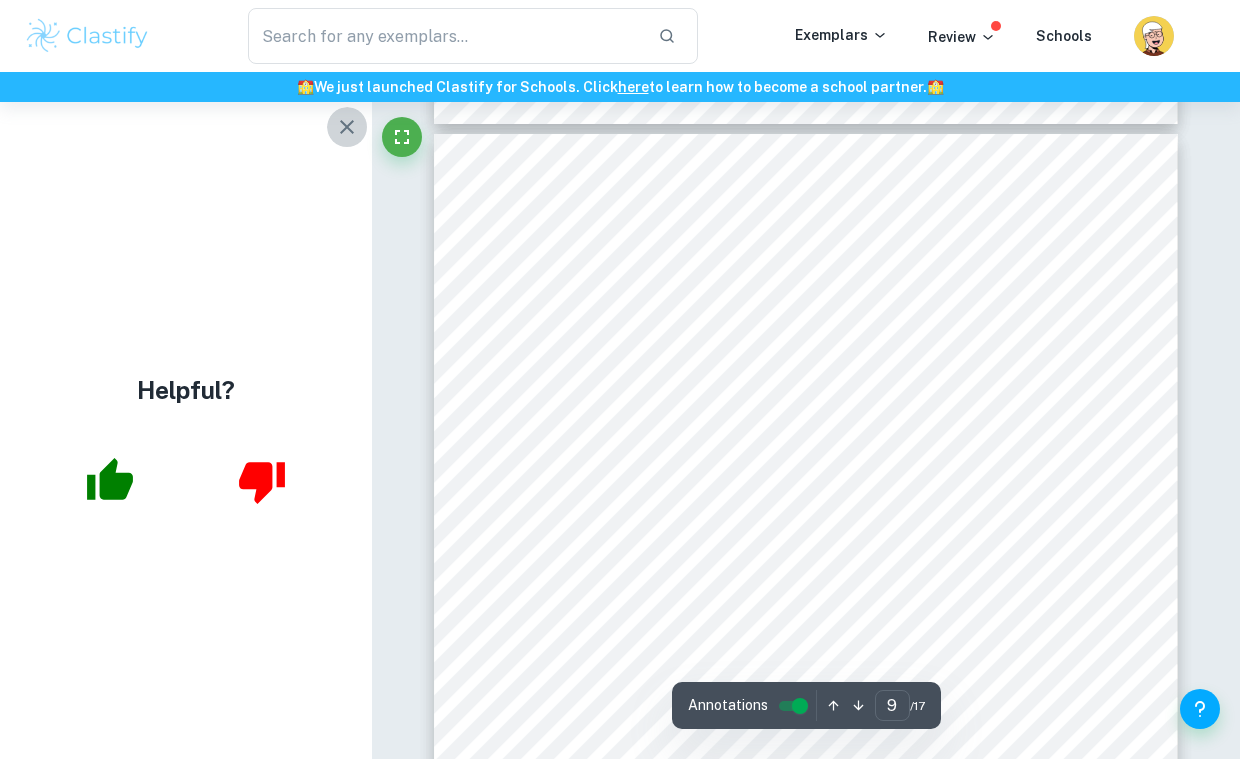 click 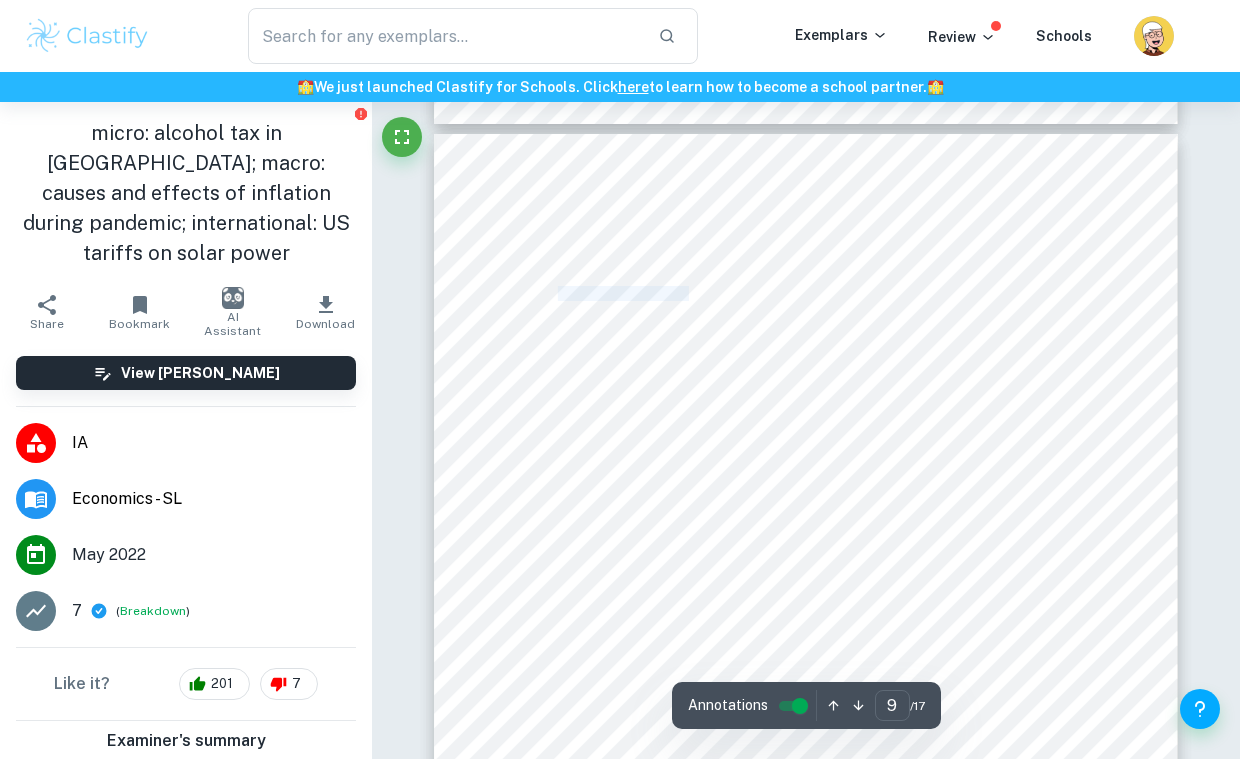 drag, startPoint x: 561, startPoint y: 293, endPoint x: 687, endPoint y: 291, distance: 126.01587 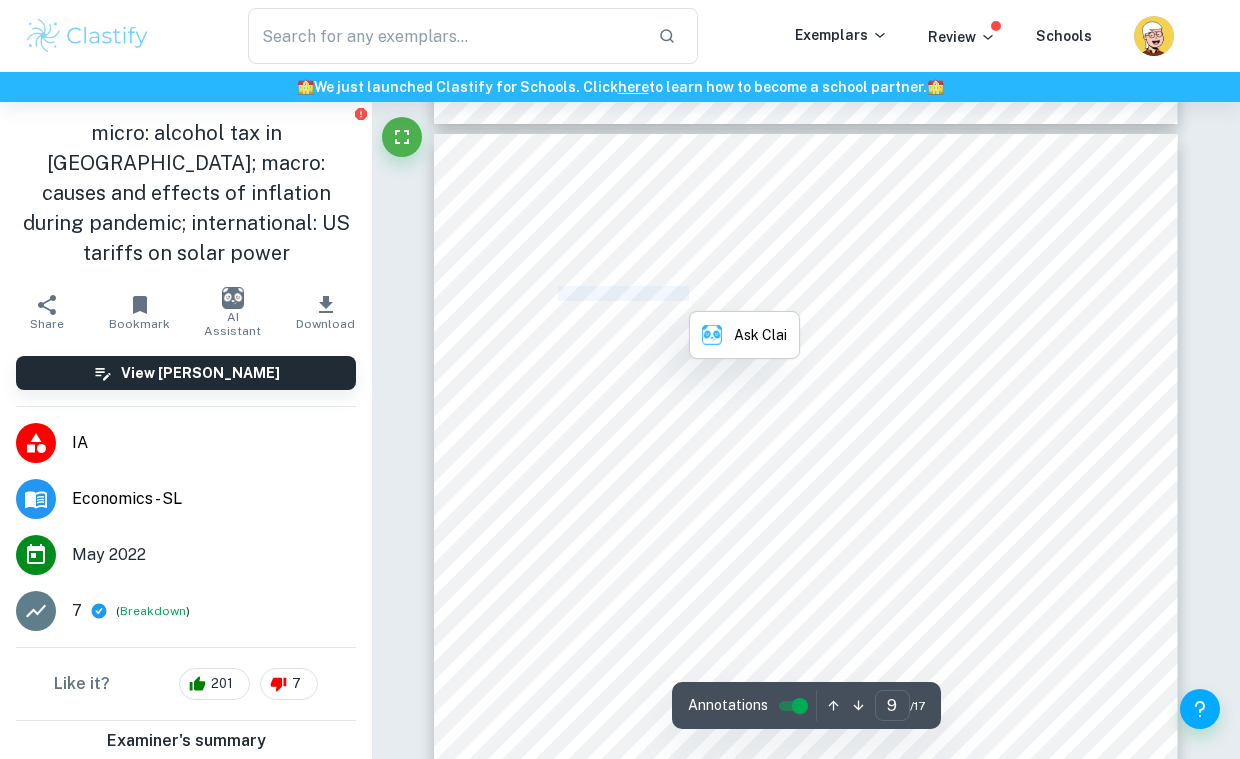 click on "short supply” (line 25), inflation surges for an inconclusive period of time. Consequently, global officials" at bounding box center (799, 293) 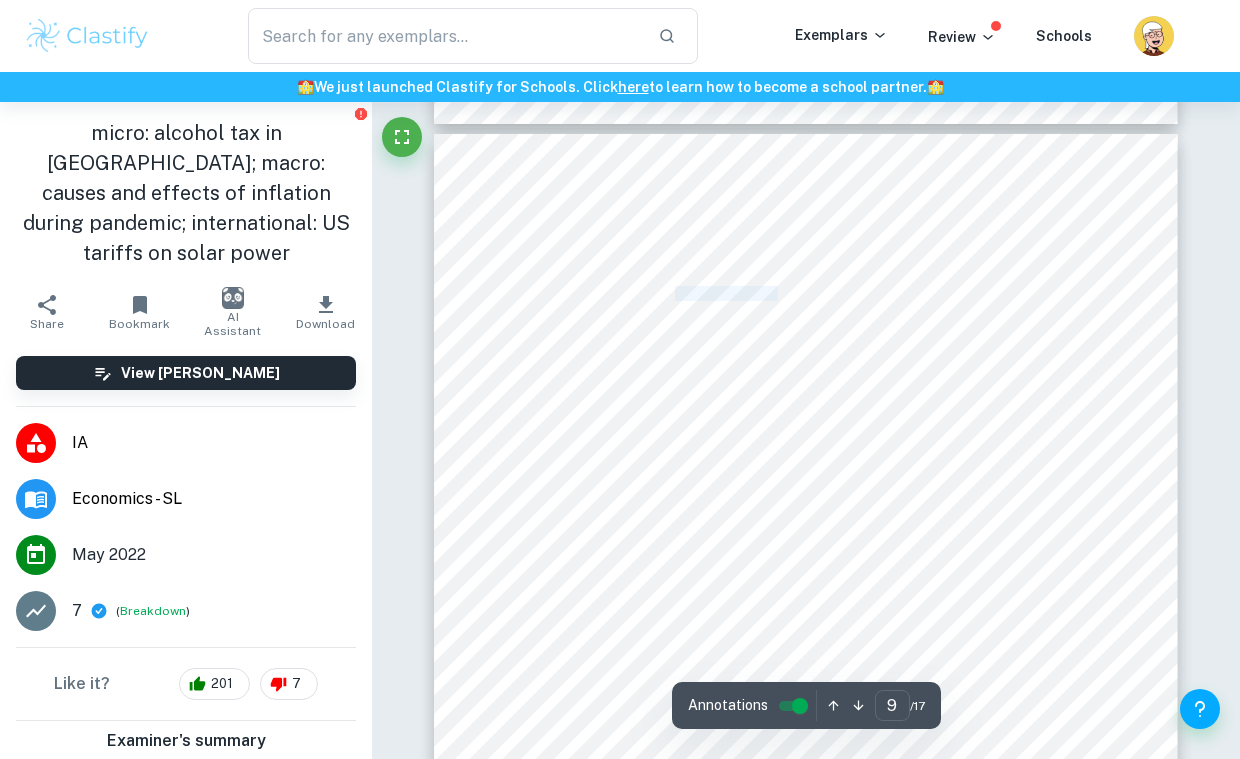 drag, startPoint x: 676, startPoint y: 291, endPoint x: 779, endPoint y: 291, distance: 103 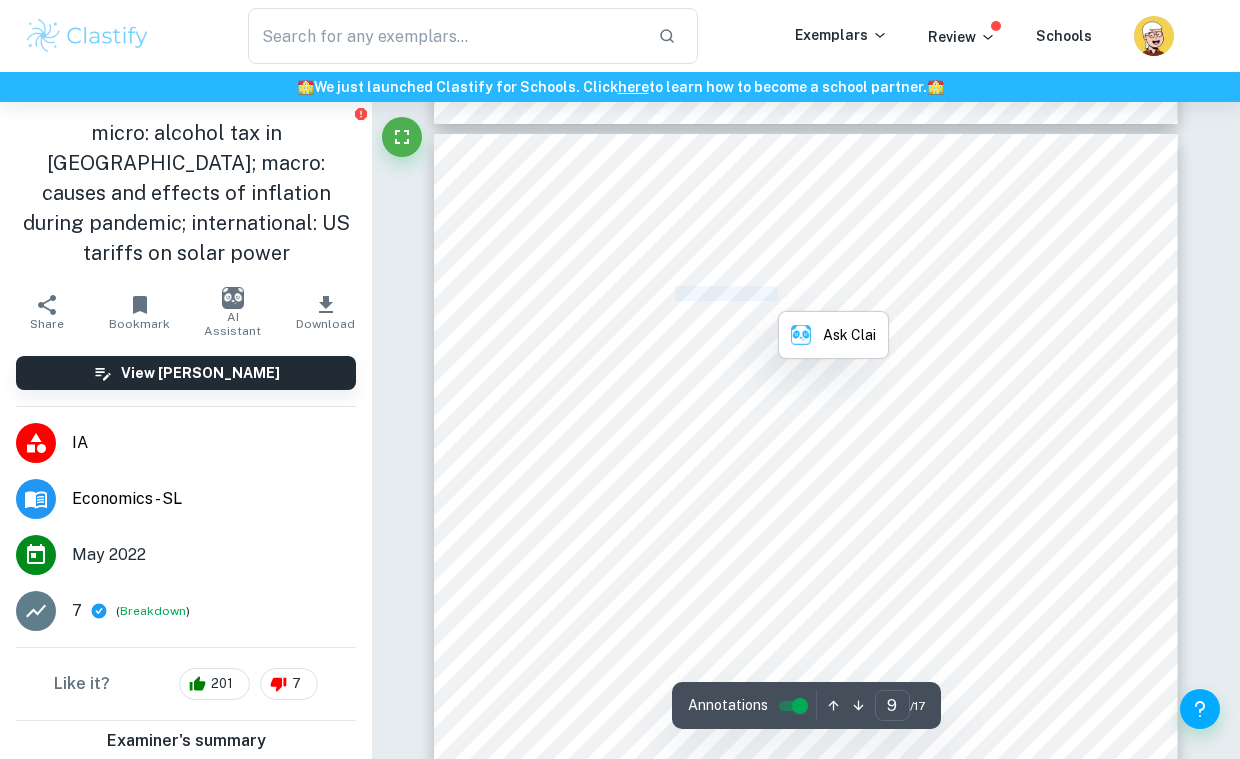 click on "short supply” (line 25), inflation surges for an inconclusive period of time. Consequently, global officials" at bounding box center [799, 293] 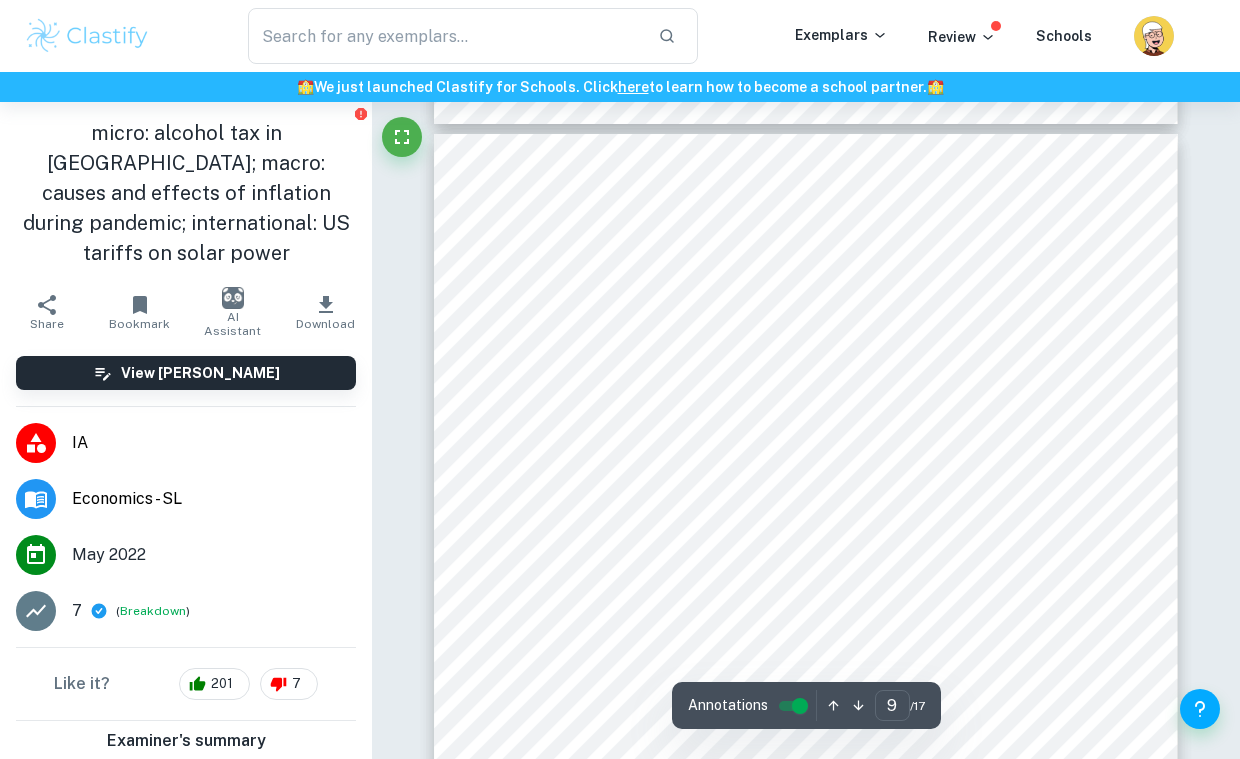 drag, startPoint x: 769, startPoint y: 291, endPoint x: 904, endPoint y: 291, distance: 135 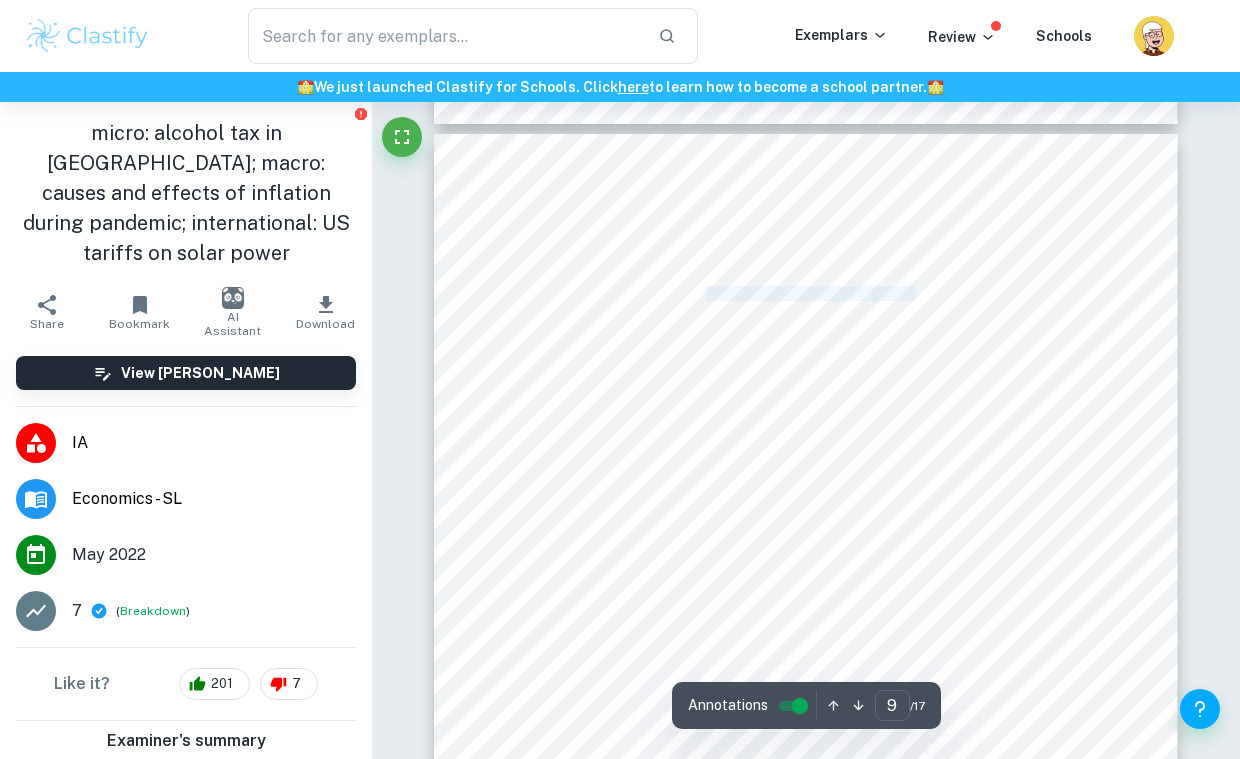 drag, startPoint x: 918, startPoint y: 294, endPoint x: 707, endPoint y: 293, distance: 211.00237 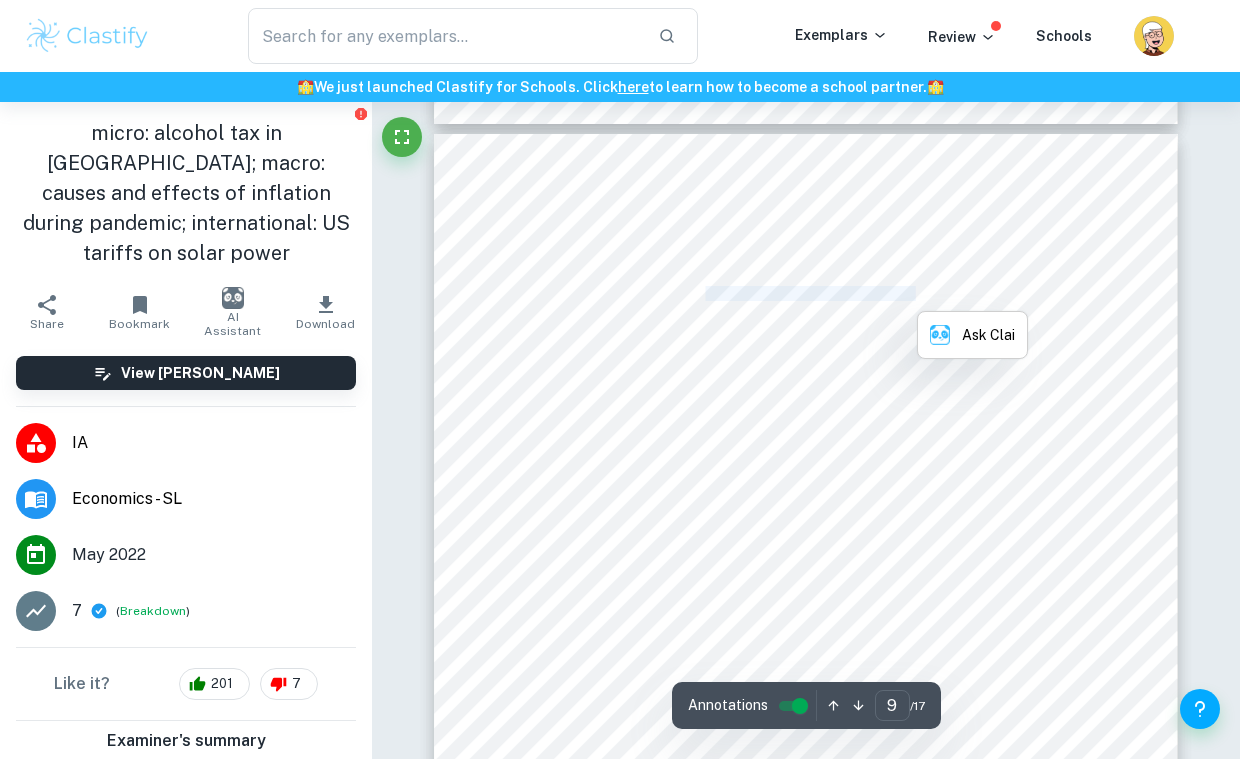 click on "short supply” (line 25), inflation surges for an inconclusive period of time. Consequently, global officials" at bounding box center [799, 293] 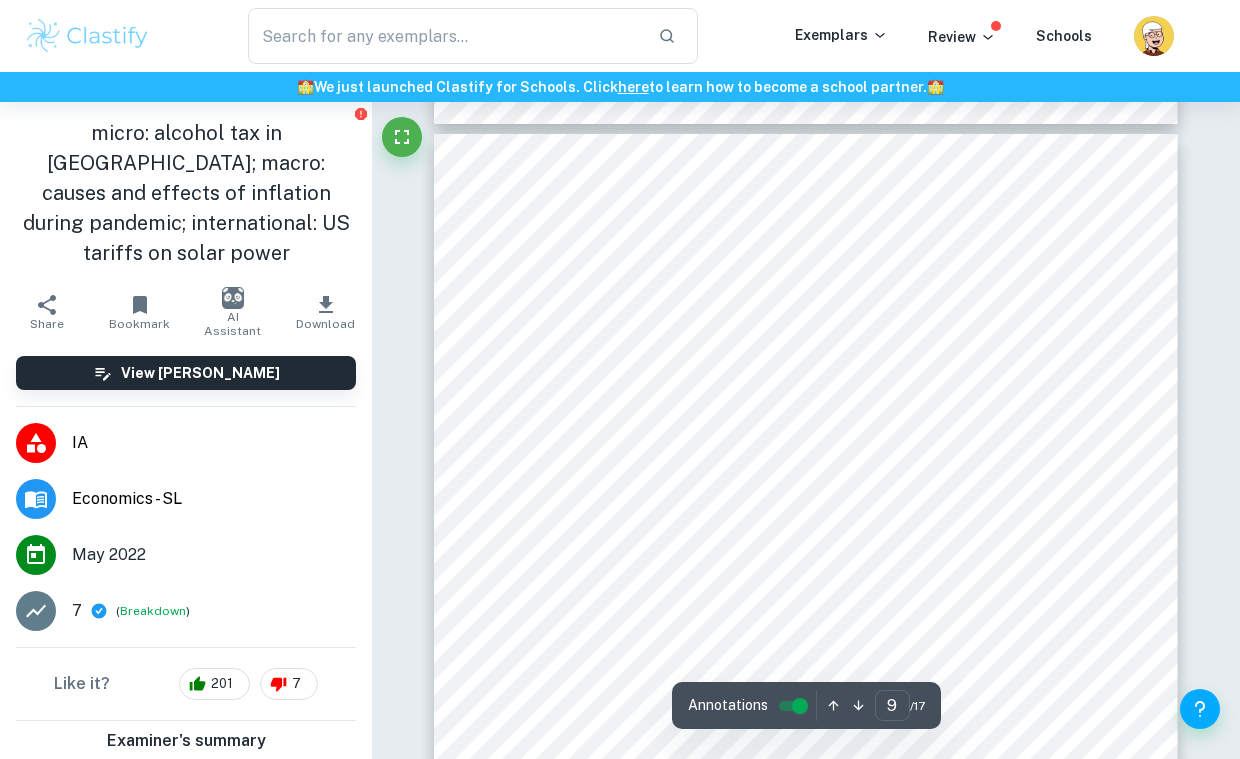 click on "short supply” (line 25), inflation surges for an inconclusive period of time. Consequently, global officials" at bounding box center (799, 293) 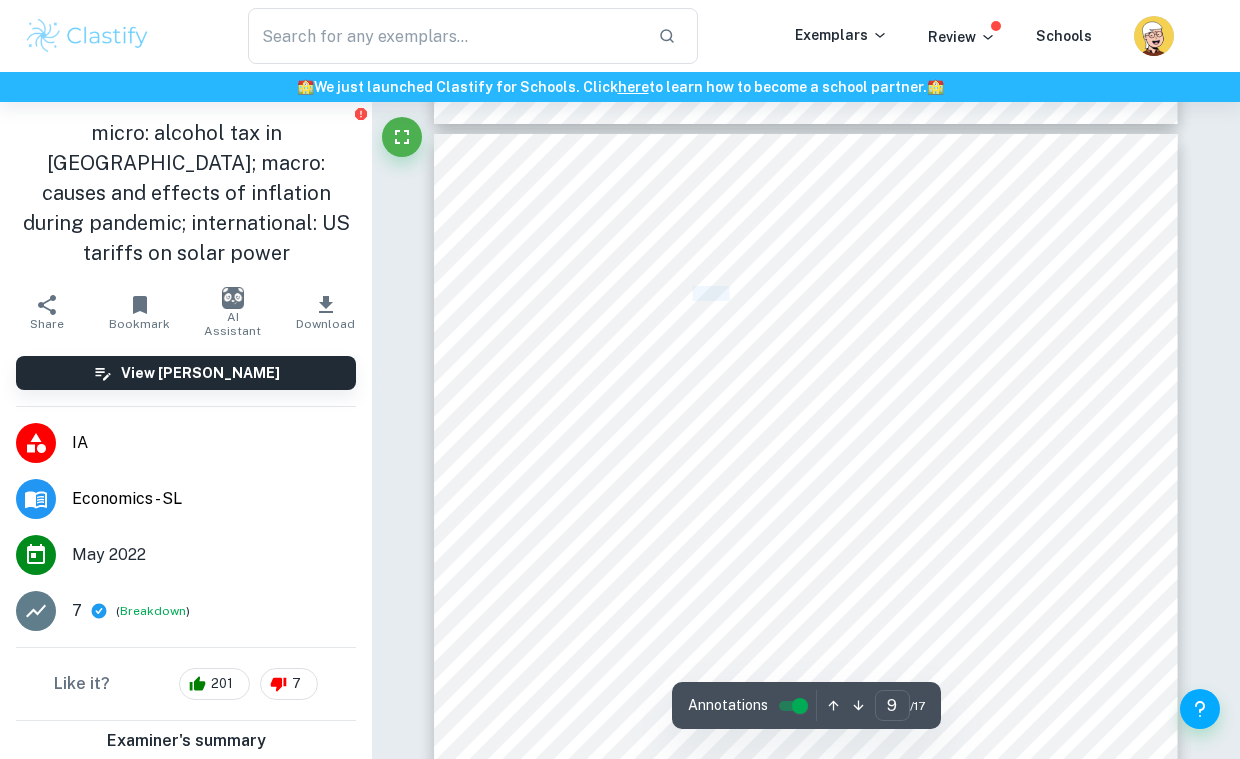 click on "short supply” (line 25), inflation surges for an inconclusive period of time. Consequently, global officials" at bounding box center [799, 293] 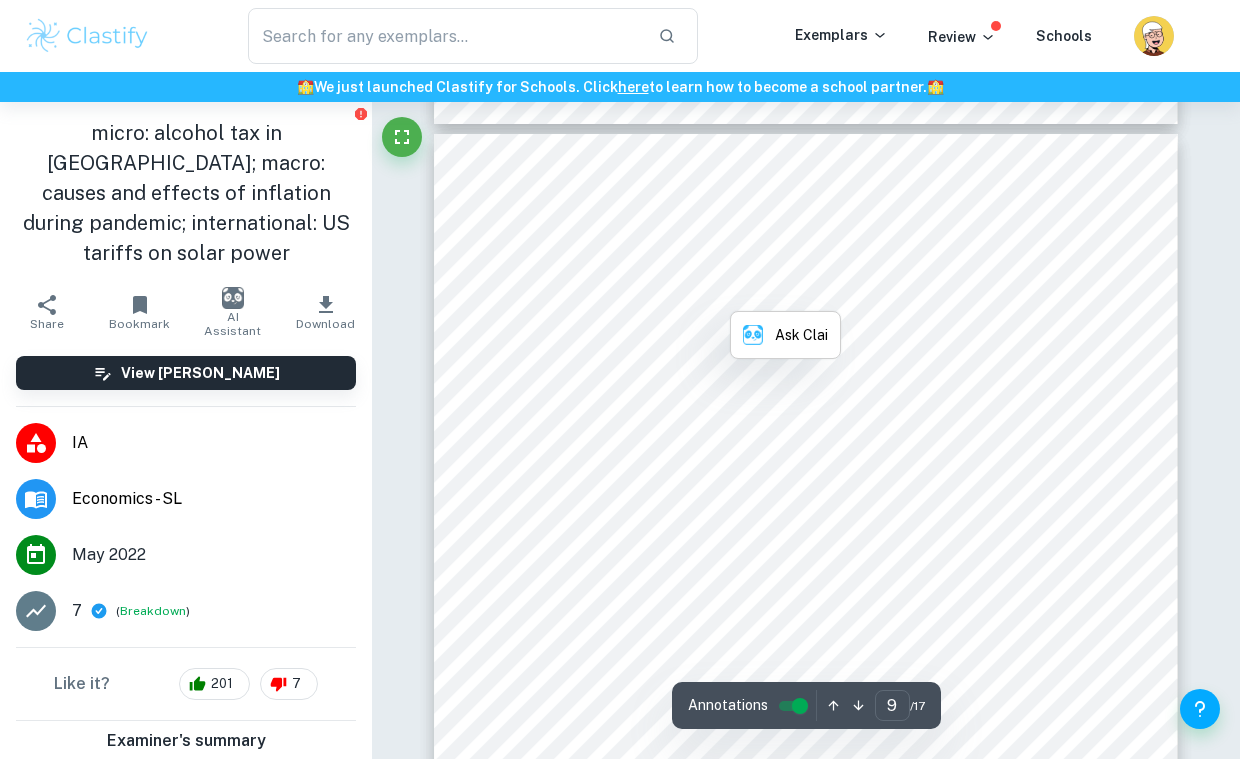 click on "short supply” (line 25), inflation surges for an inconclusive period of time. Consequently, global officials" at bounding box center [799, 293] 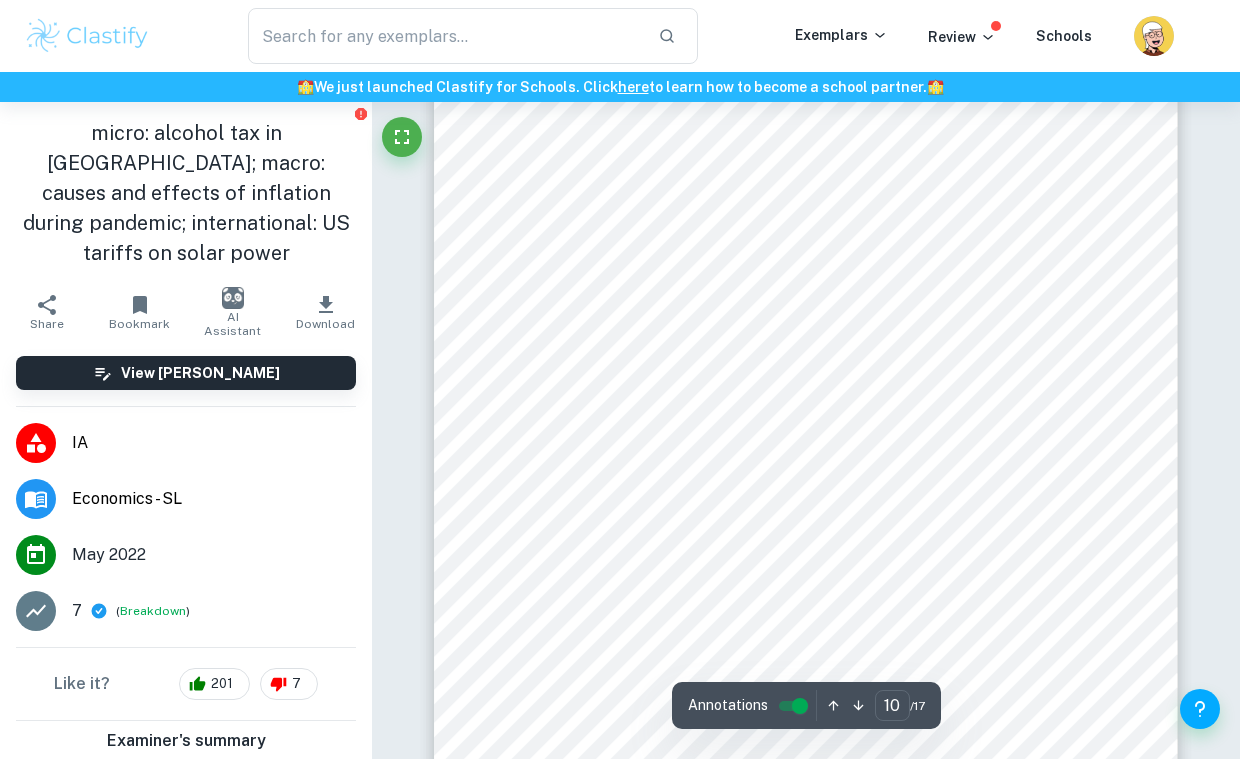 scroll, scrollTop: 9038, scrollLeft: 0, axis: vertical 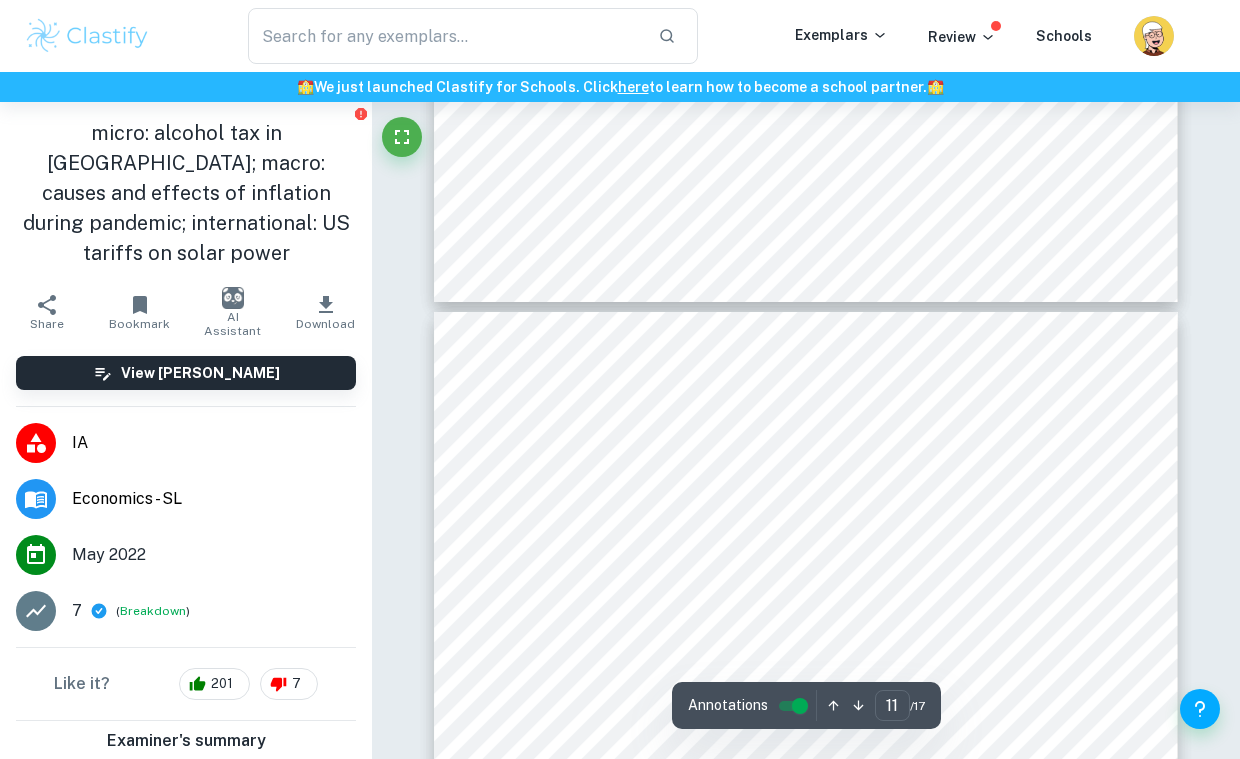 type on "10" 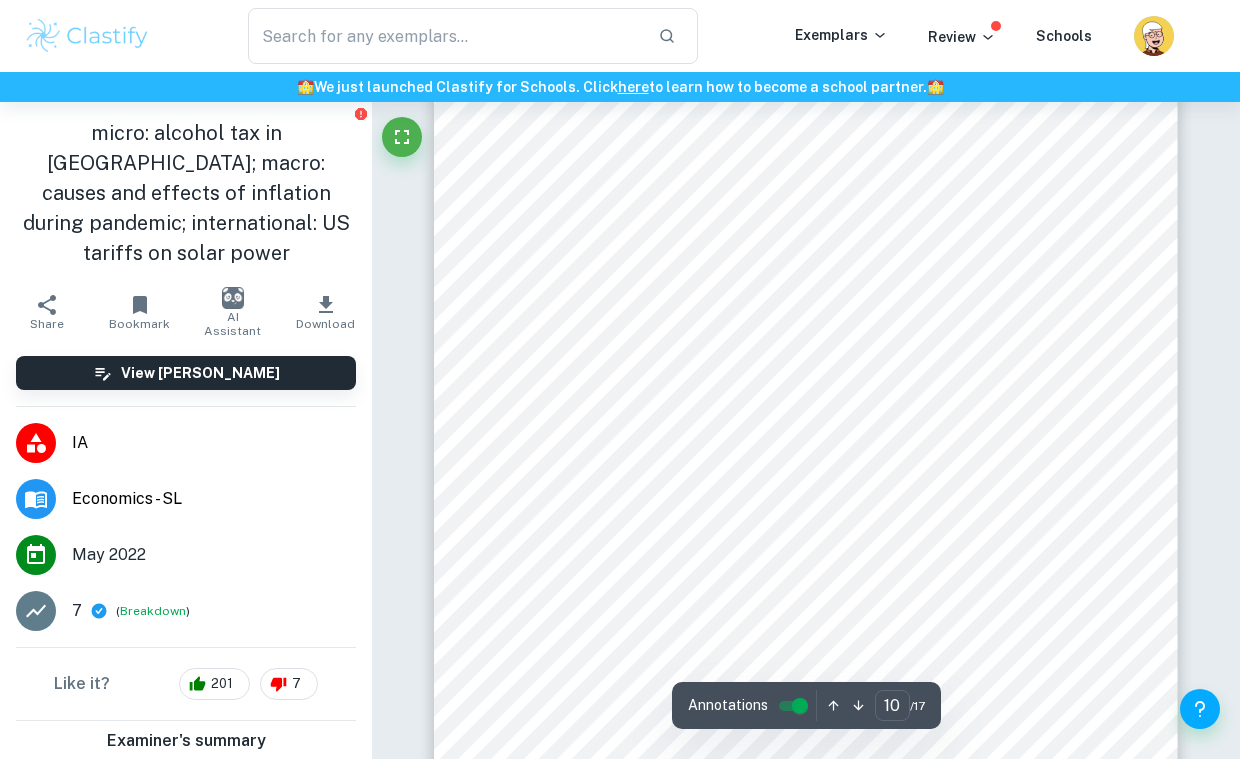 scroll, scrollTop: 8963, scrollLeft: 0, axis: vertical 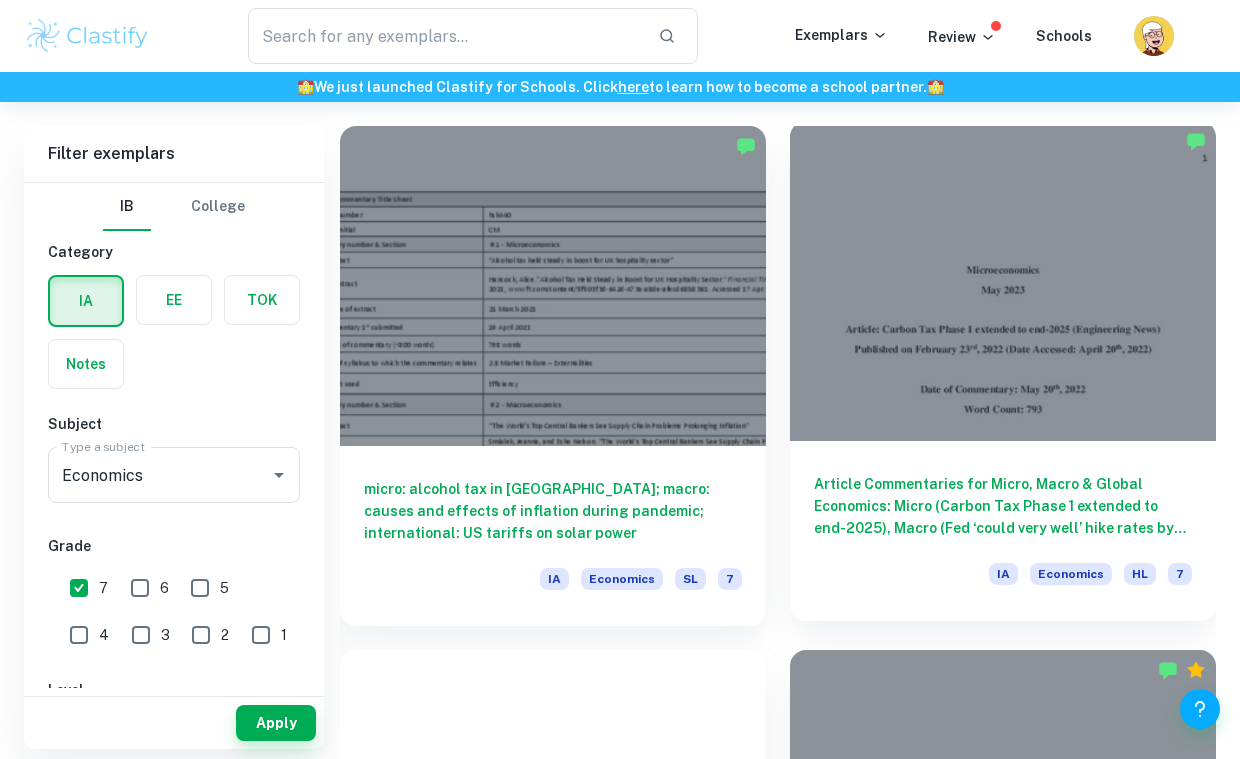 click at bounding box center [1003, 281] 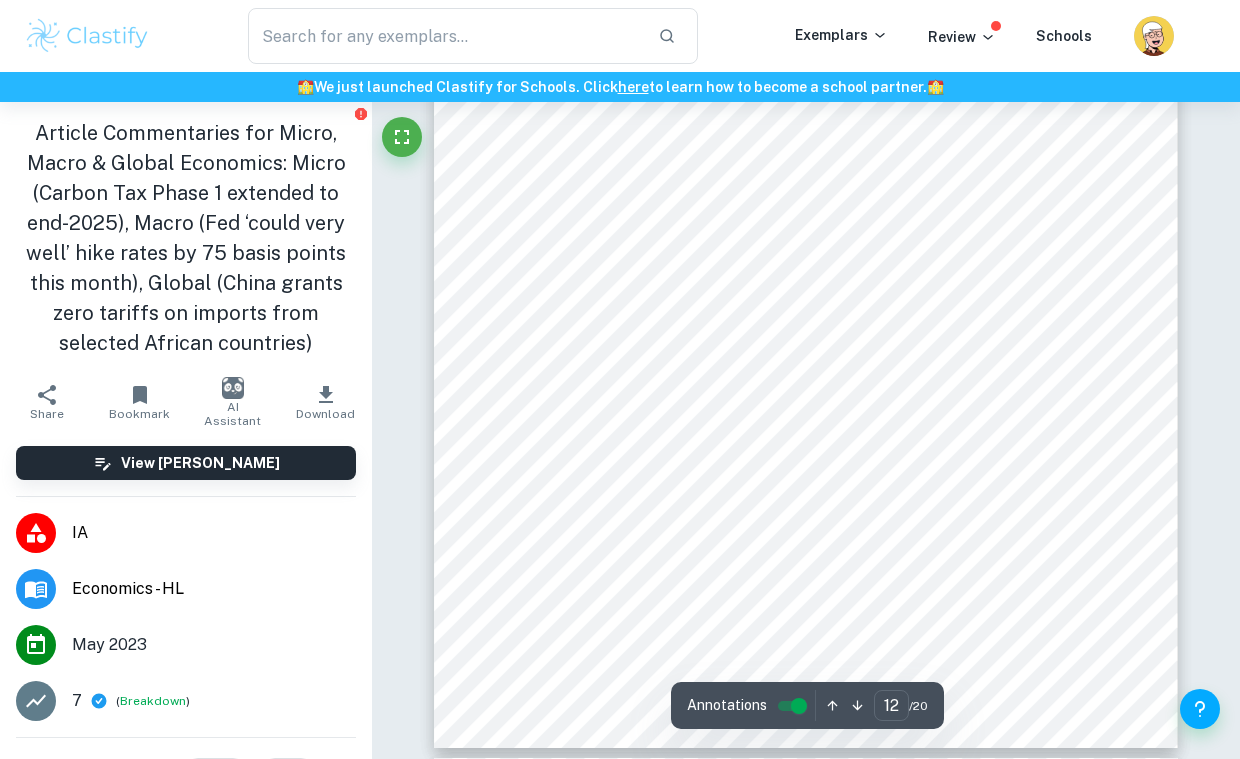 scroll, scrollTop: 11148, scrollLeft: 0, axis: vertical 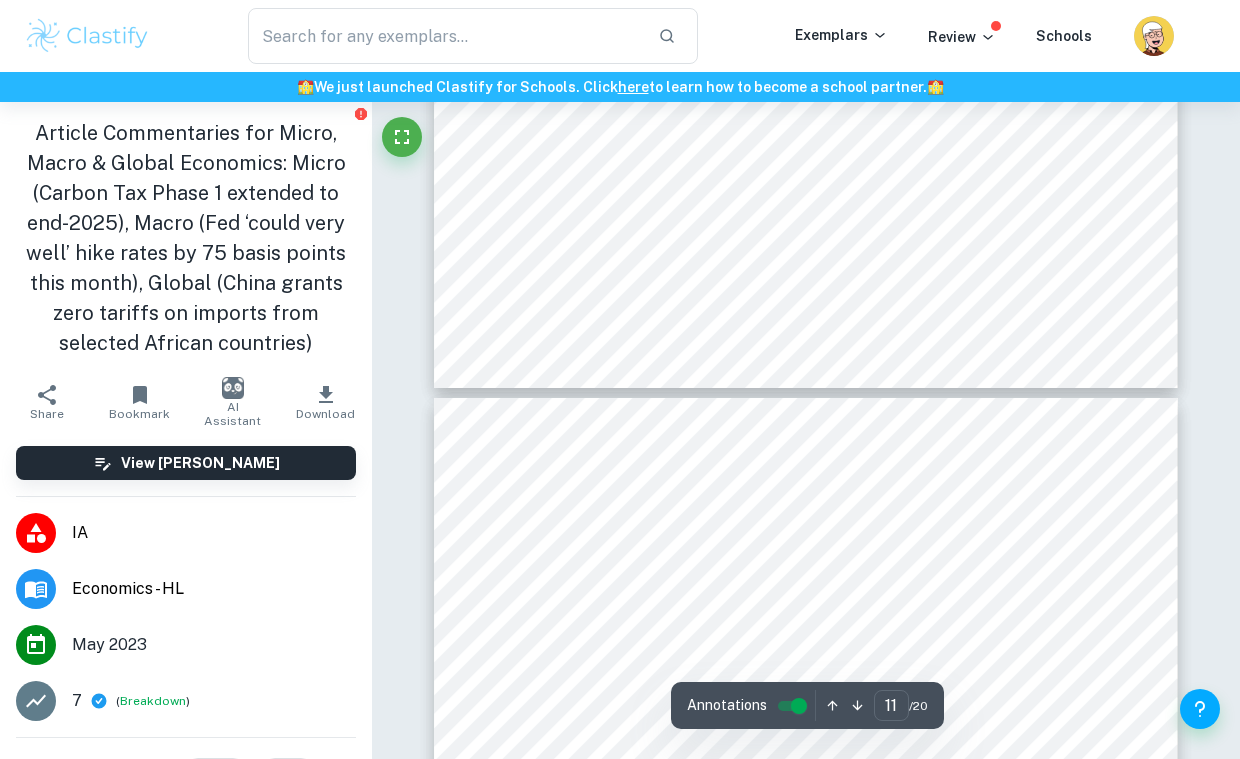 type on "12" 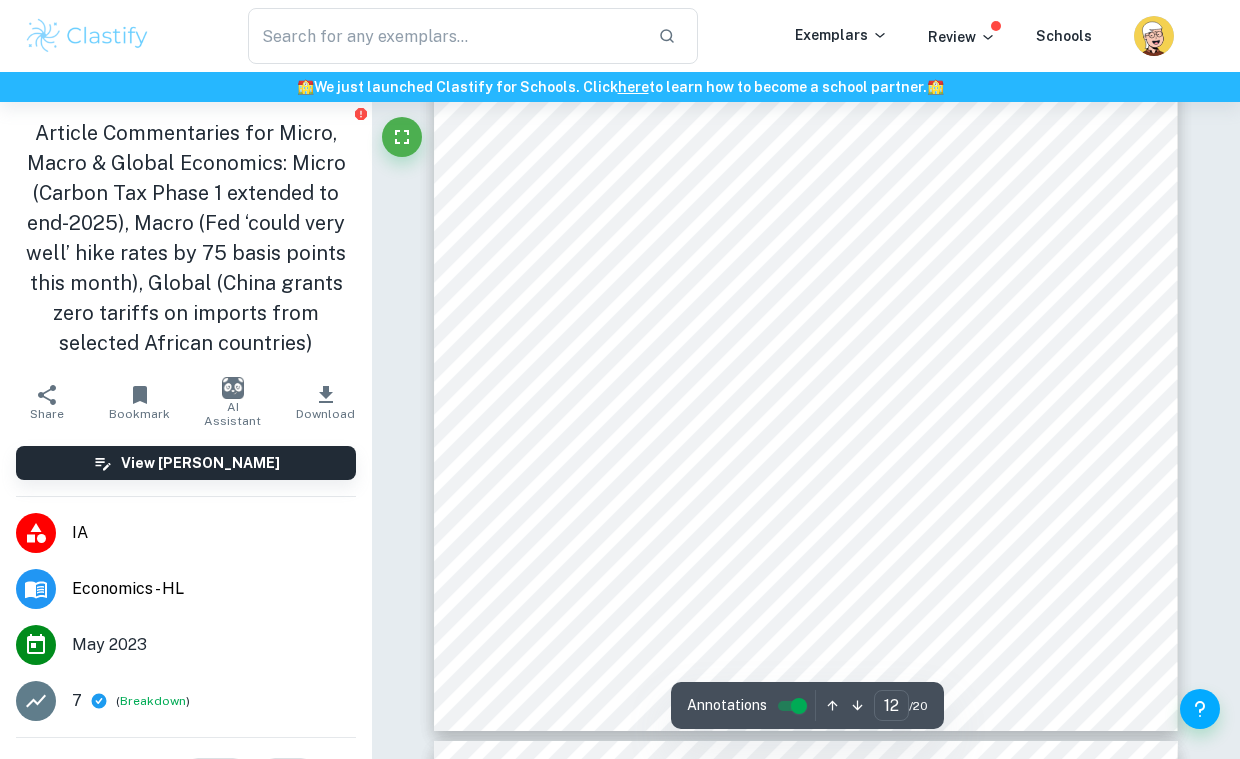 scroll, scrollTop: 11378, scrollLeft: 0, axis: vertical 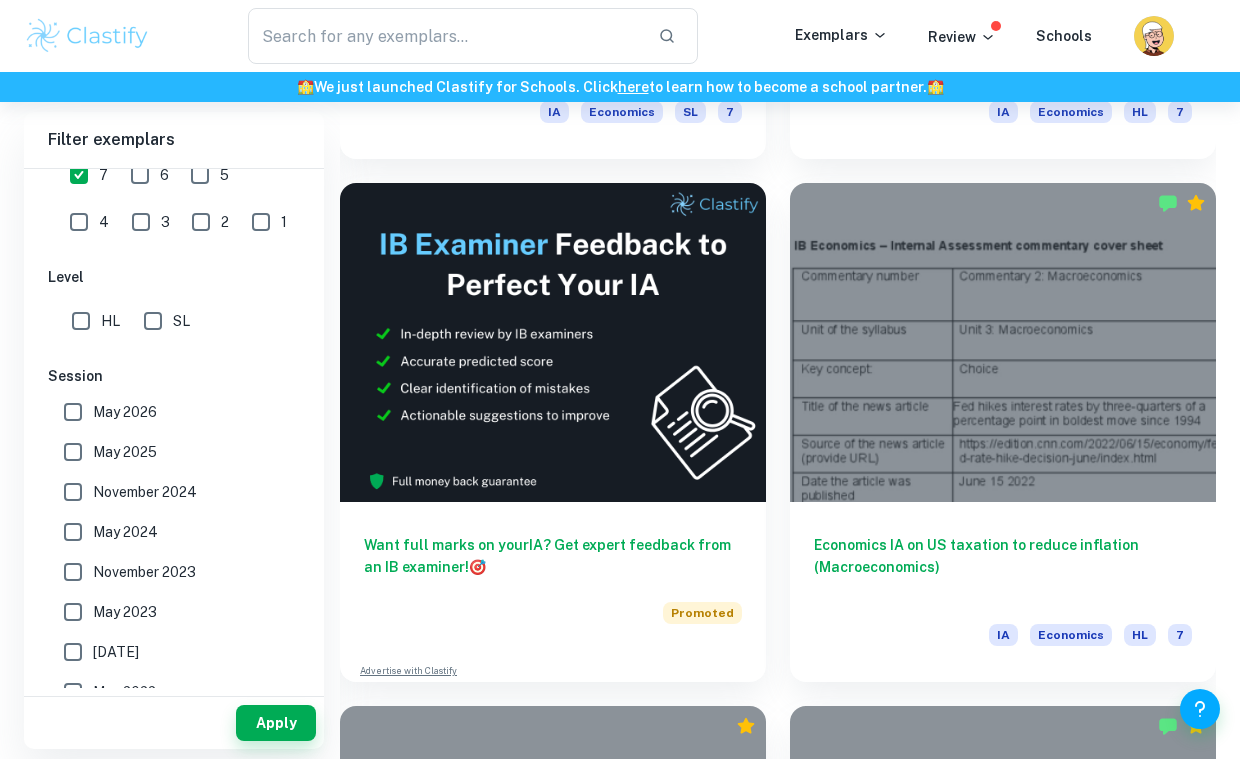 click on "SL" at bounding box center [153, 321] 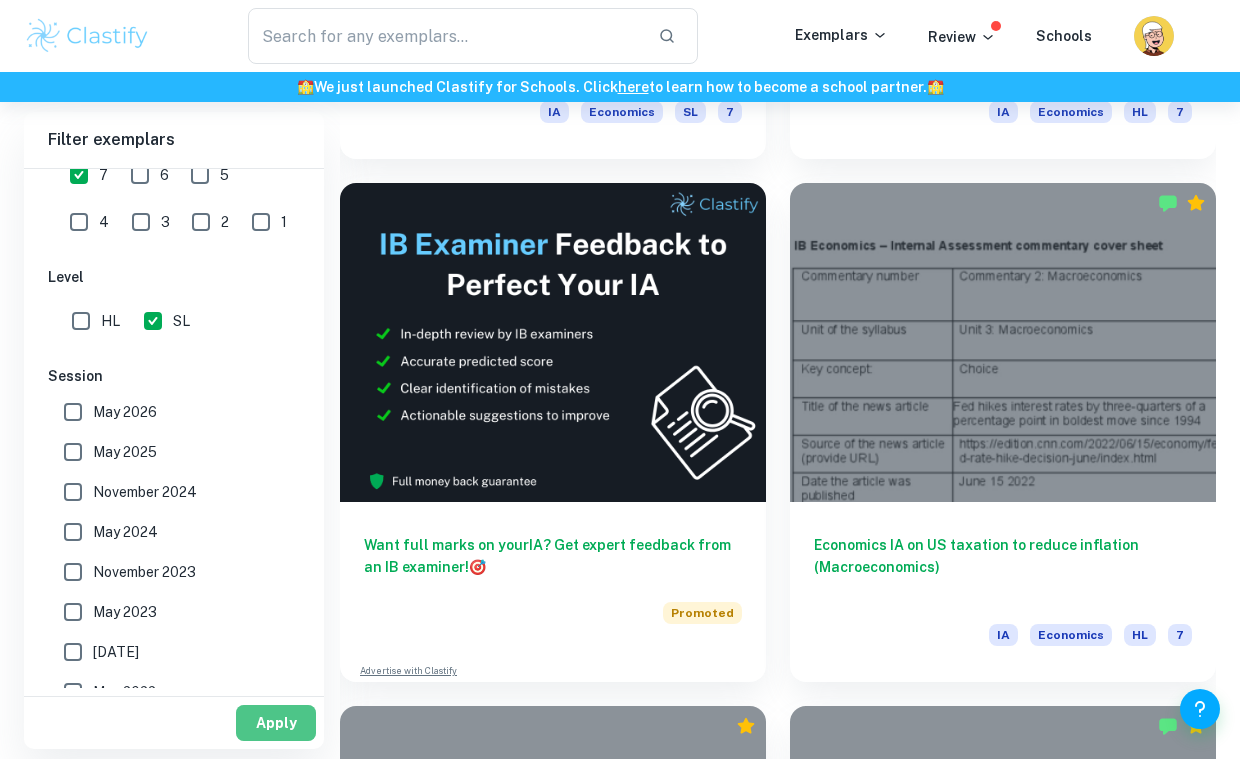 click on "Apply" at bounding box center (276, 723) 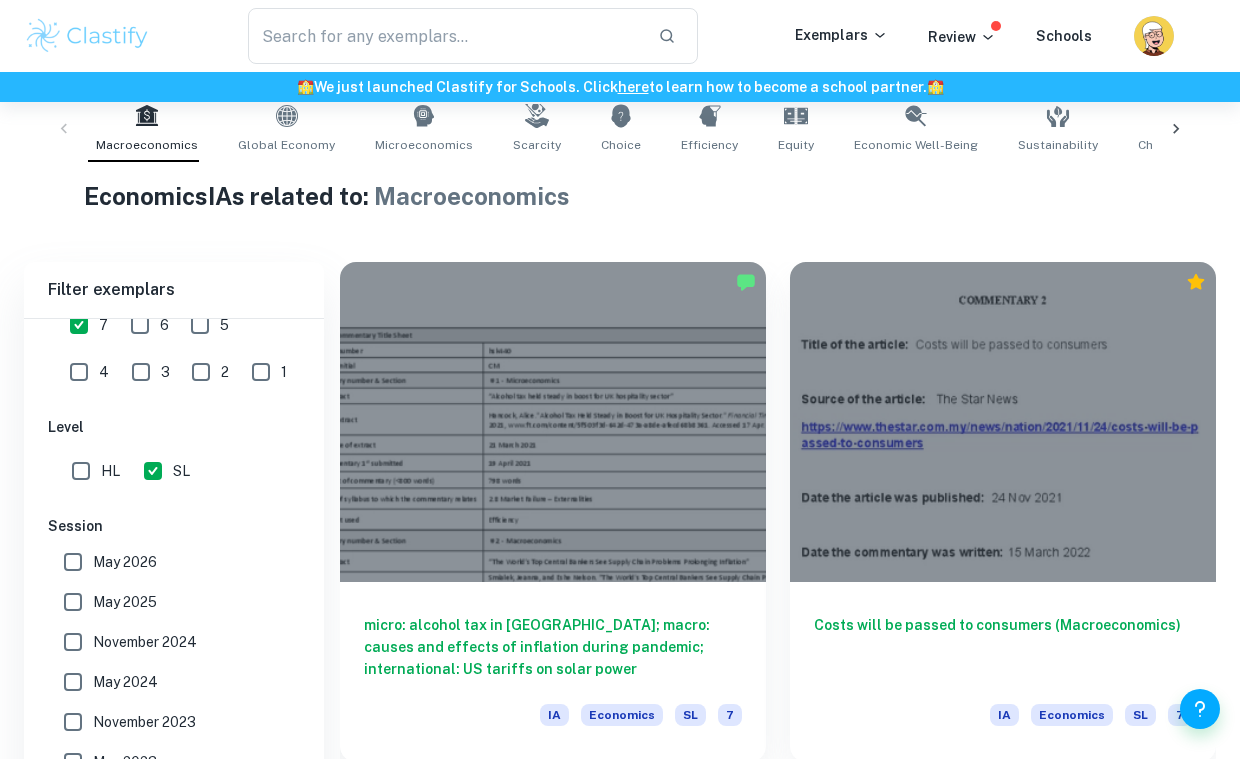 scroll, scrollTop: 1015, scrollLeft: 0, axis: vertical 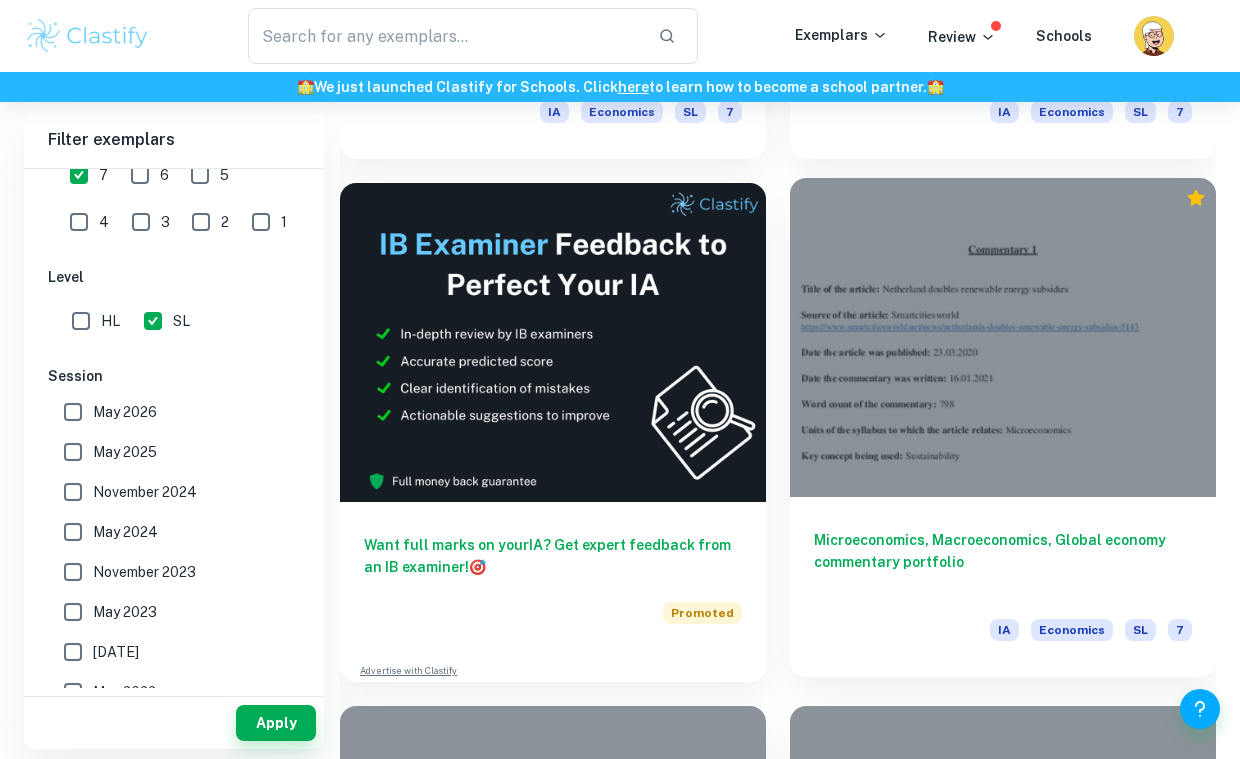 click at bounding box center (1003, 338) 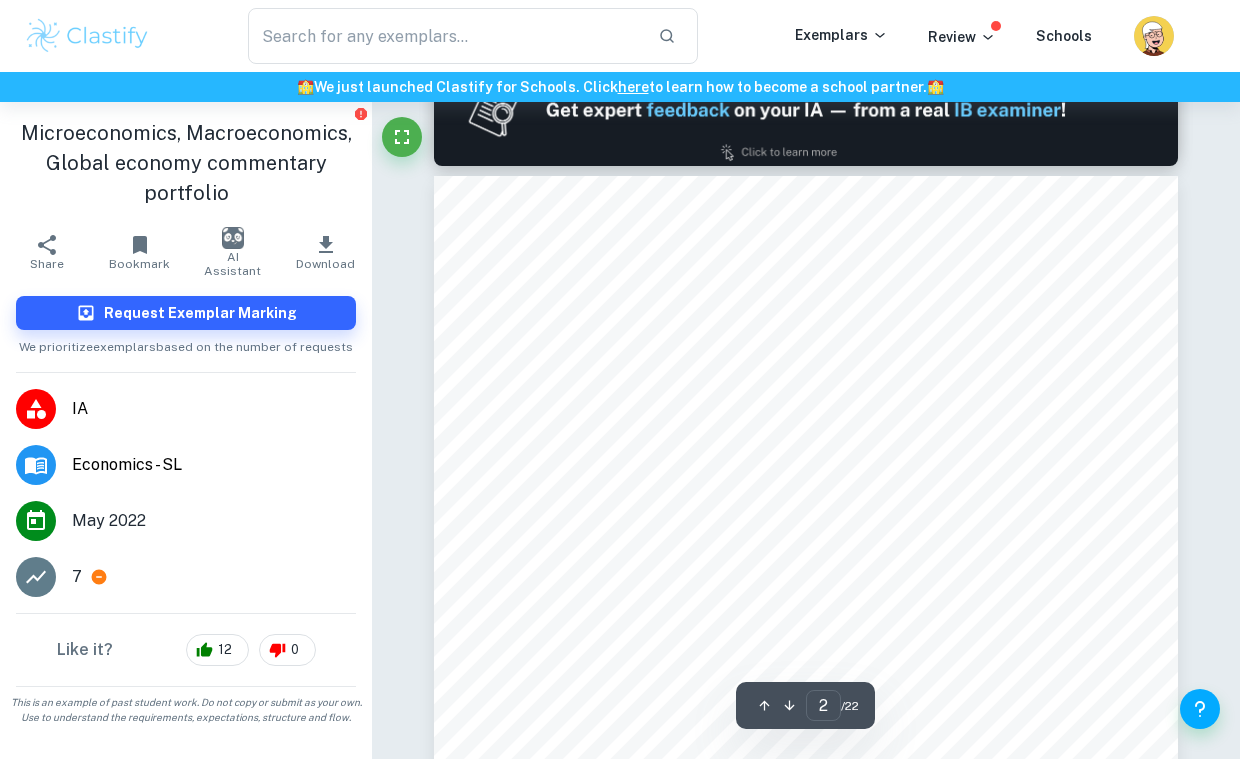 scroll, scrollTop: 1131, scrollLeft: 0, axis: vertical 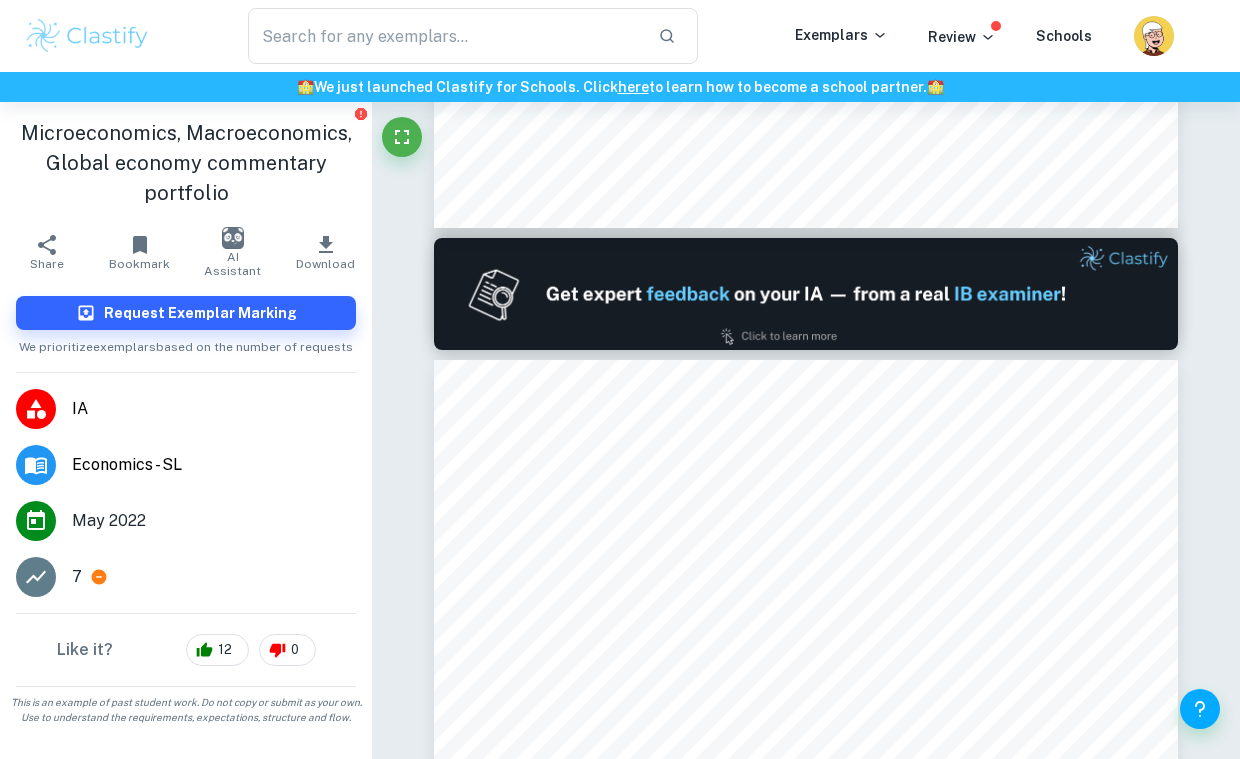 type on "1" 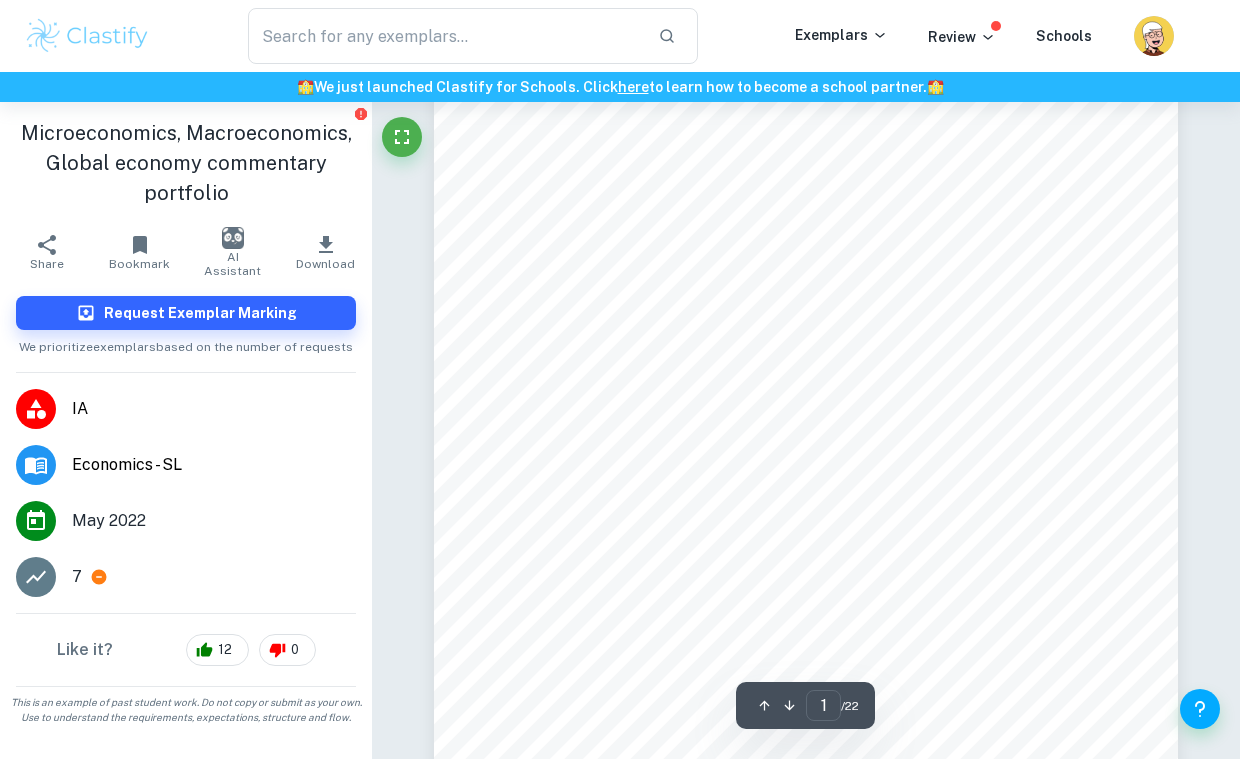 scroll, scrollTop: 0, scrollLeft: 0, axis: both 